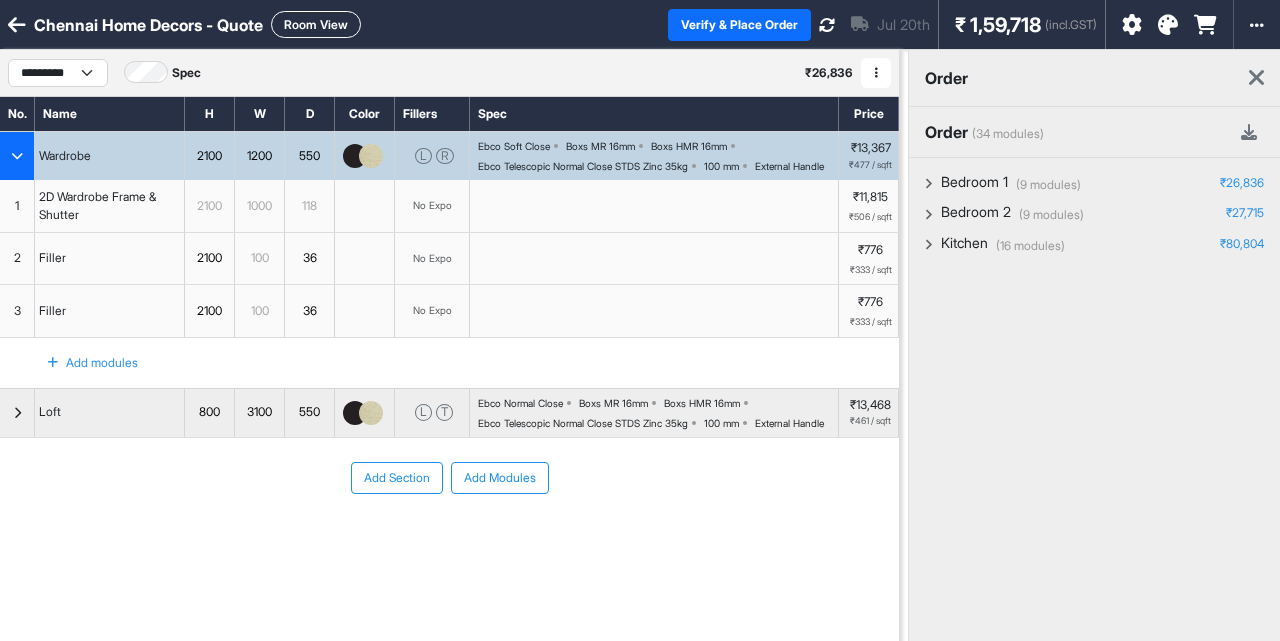 scroll, scrollTop: 0, scrollLeft: 0, axis: both 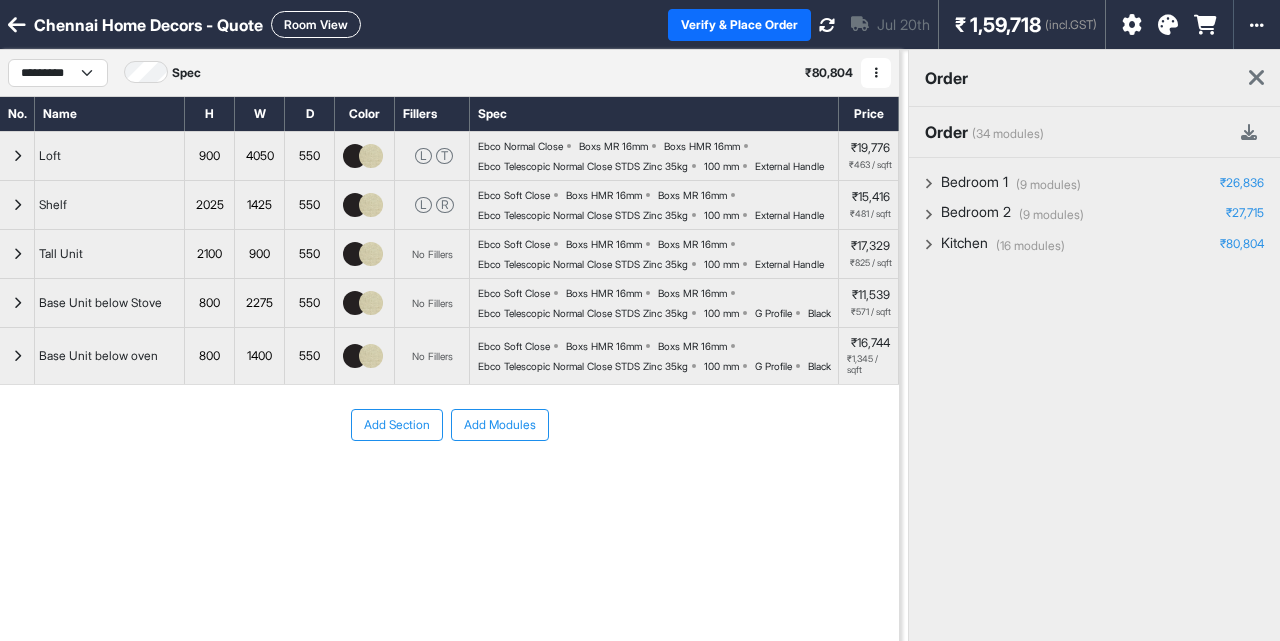 click on "Room View" at bounding box center (316, 24) 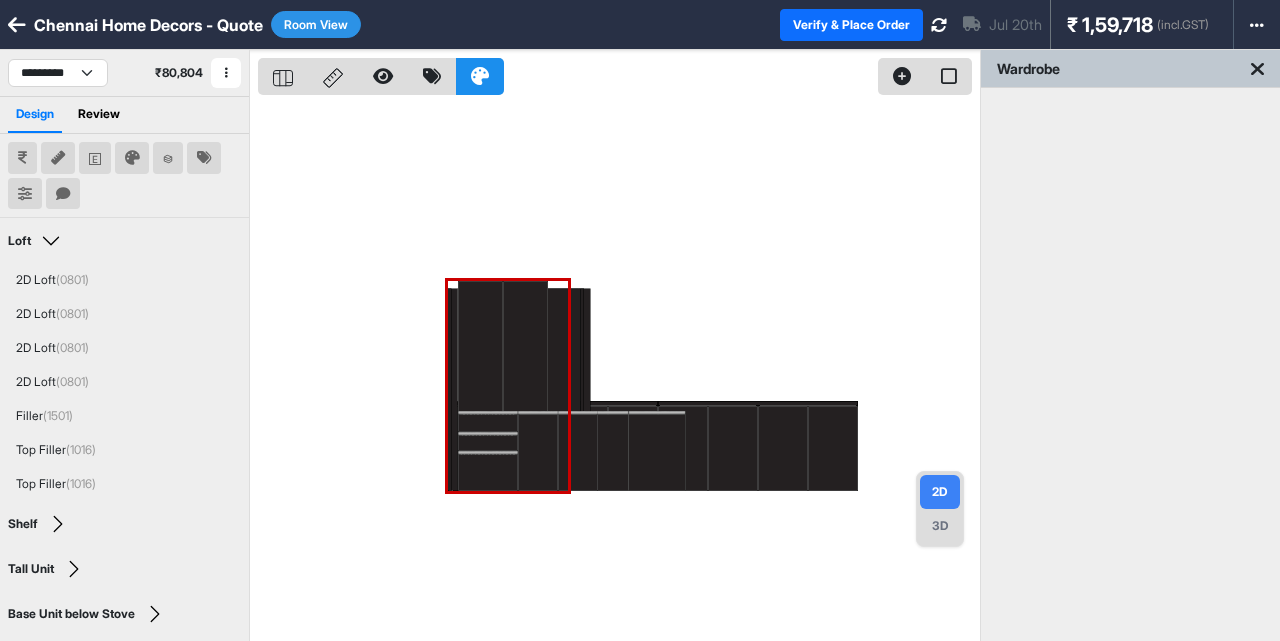 type 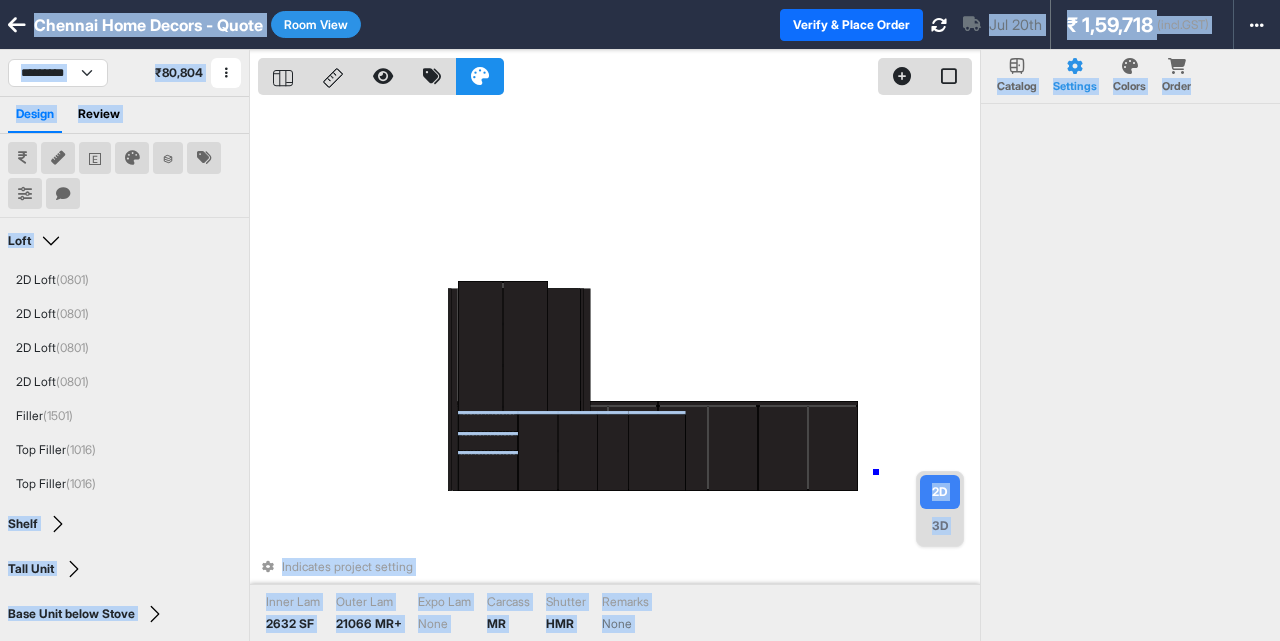 click on "Indicates project setting Inner Lam 2632 SF Outer Lam 21066 MR+ Expo Lam None Carcass MR Shutter HMR Remarks None" at bounding box center [619, 370] 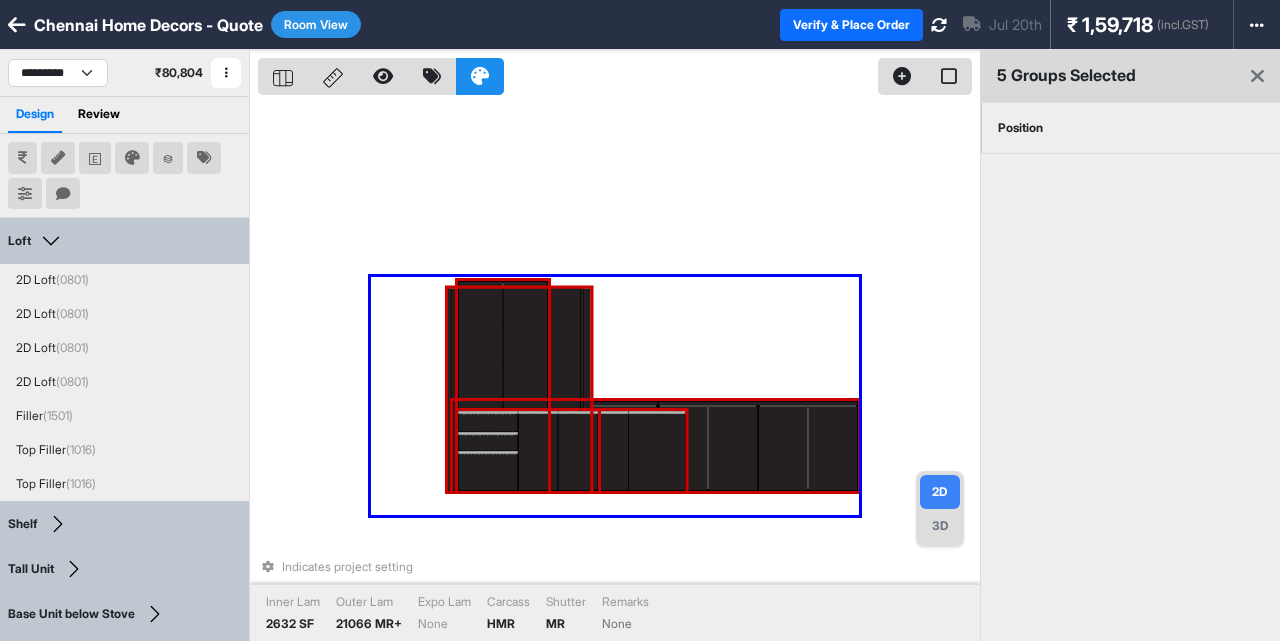 drag, startPoint x: 859, startPoint y: 515, endPoint x: 371, endPoint y: 277, distance: 542.94385 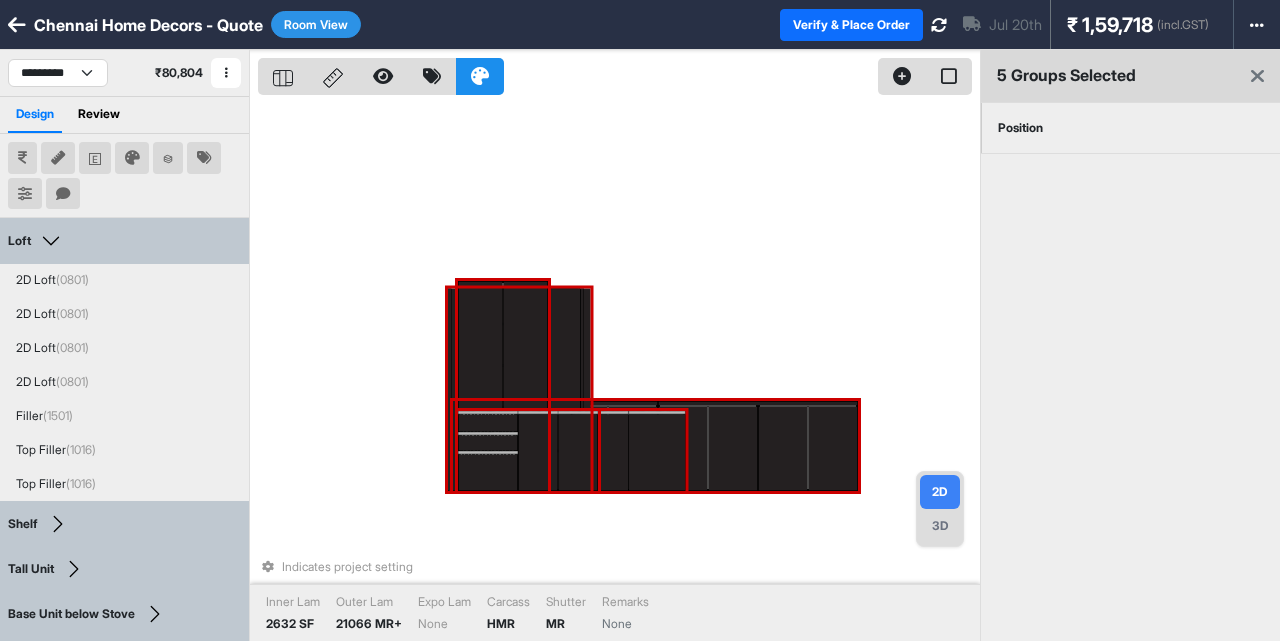 click on "Position" at bounding box center (1020, 128) 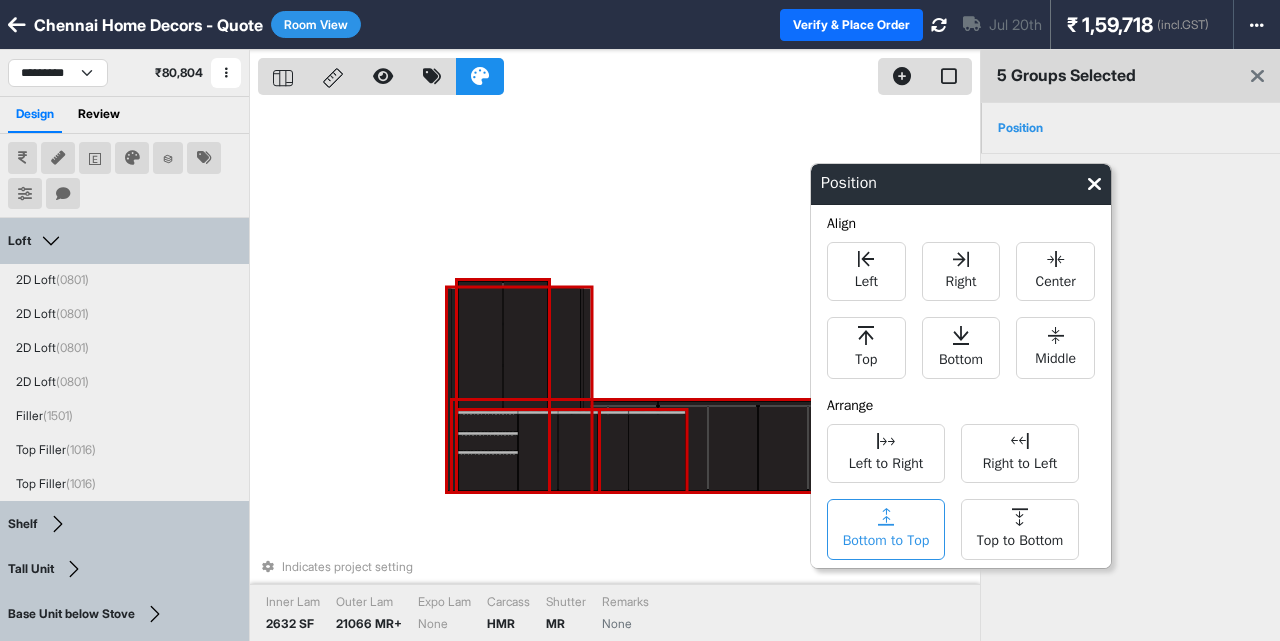click on "Bottom to Top" at bounding box center (886, 461) 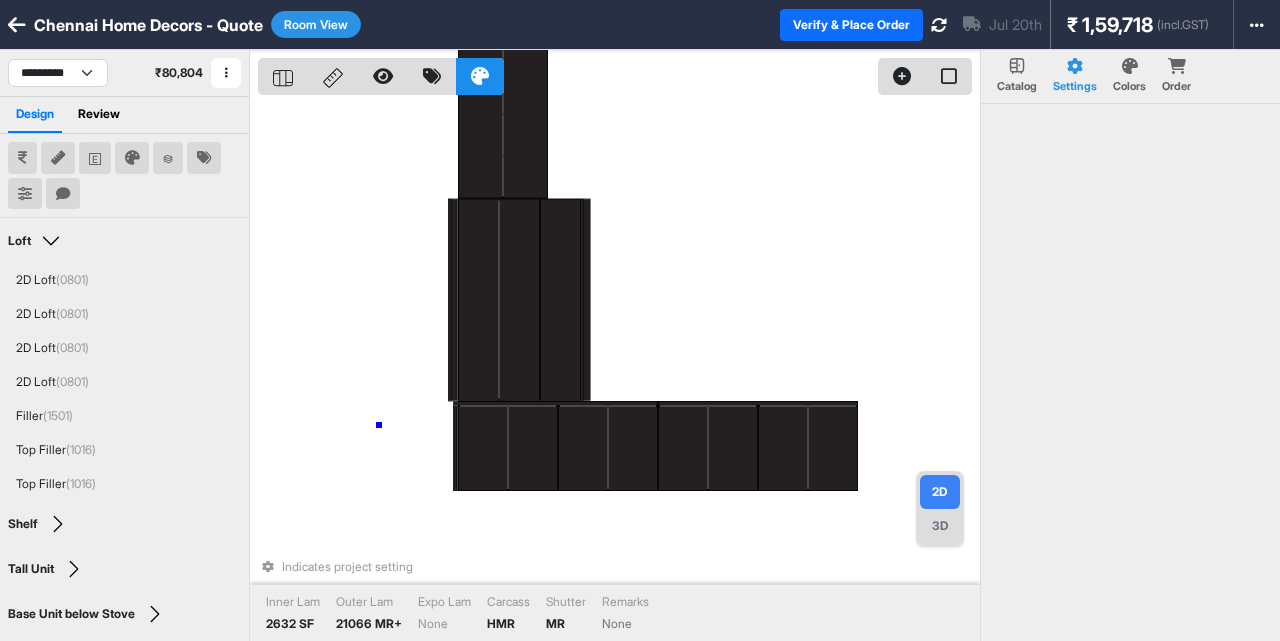click on "Indicates project setting Inner Lam 2632 SF Outer Lam 21066 MR+ Expo Lam None Carcass HMR Shutter MR Remarks None" at bounding box center [619, 370] 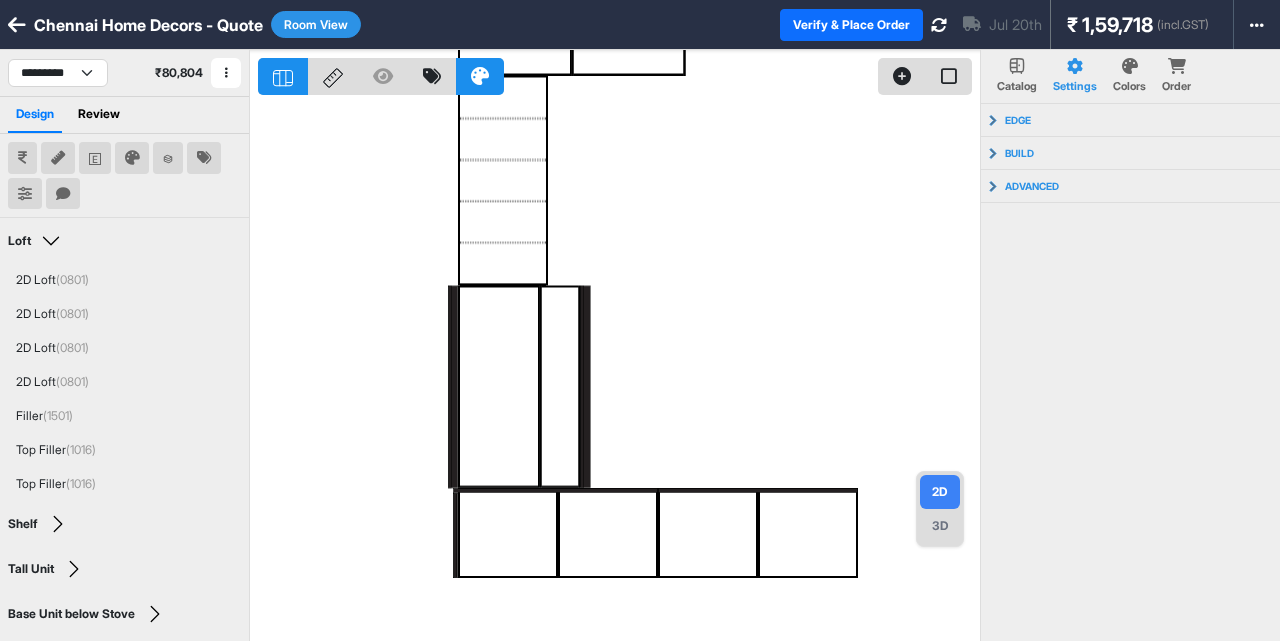 click on "Room View" at bounding box center (316, 24) 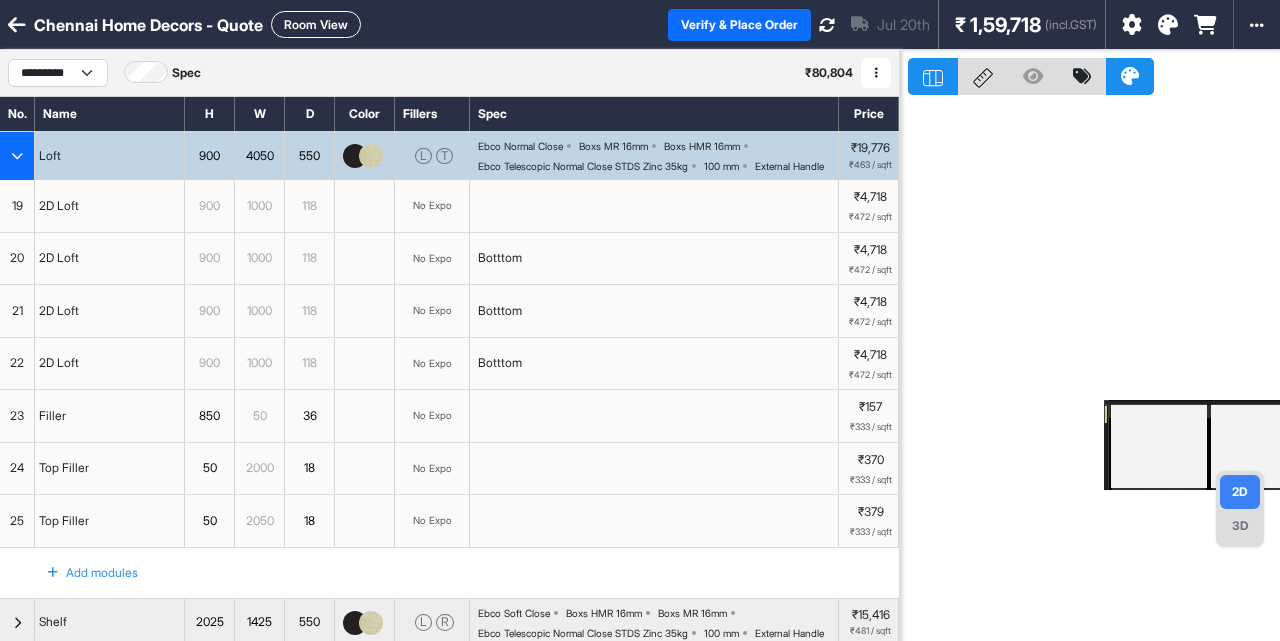 click at bounding box center (371, 156) 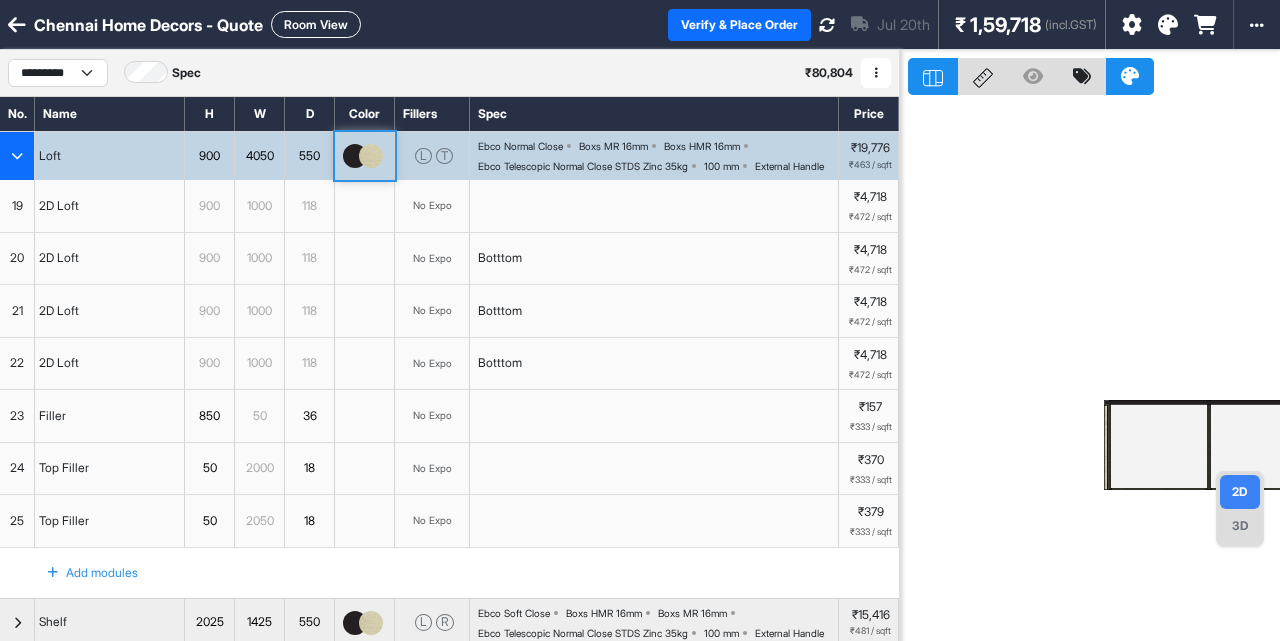 click at bounding box center [371, 156] 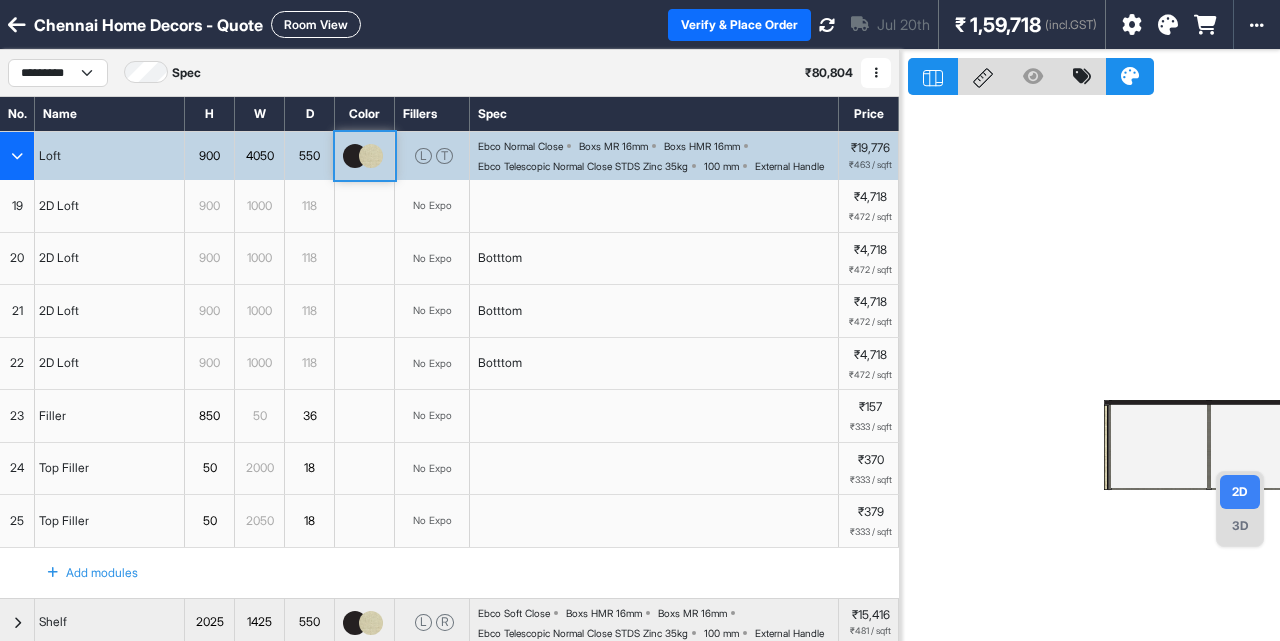 click at bounding box center (371, 156) 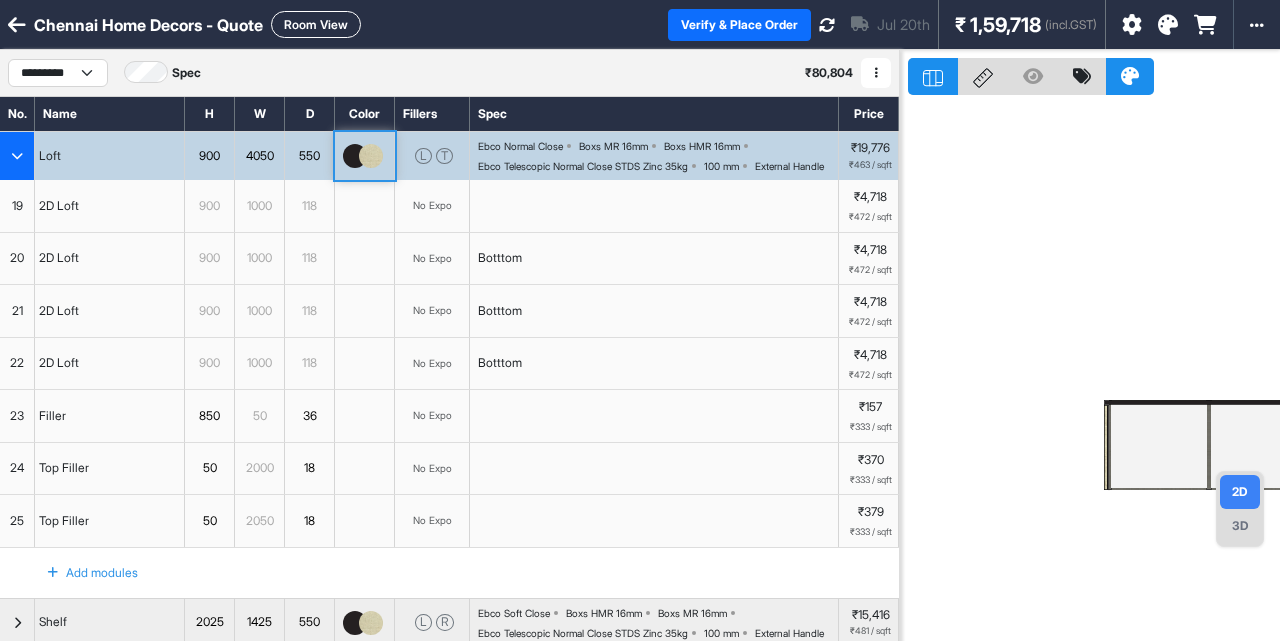 click at bounding box center [365, 206] 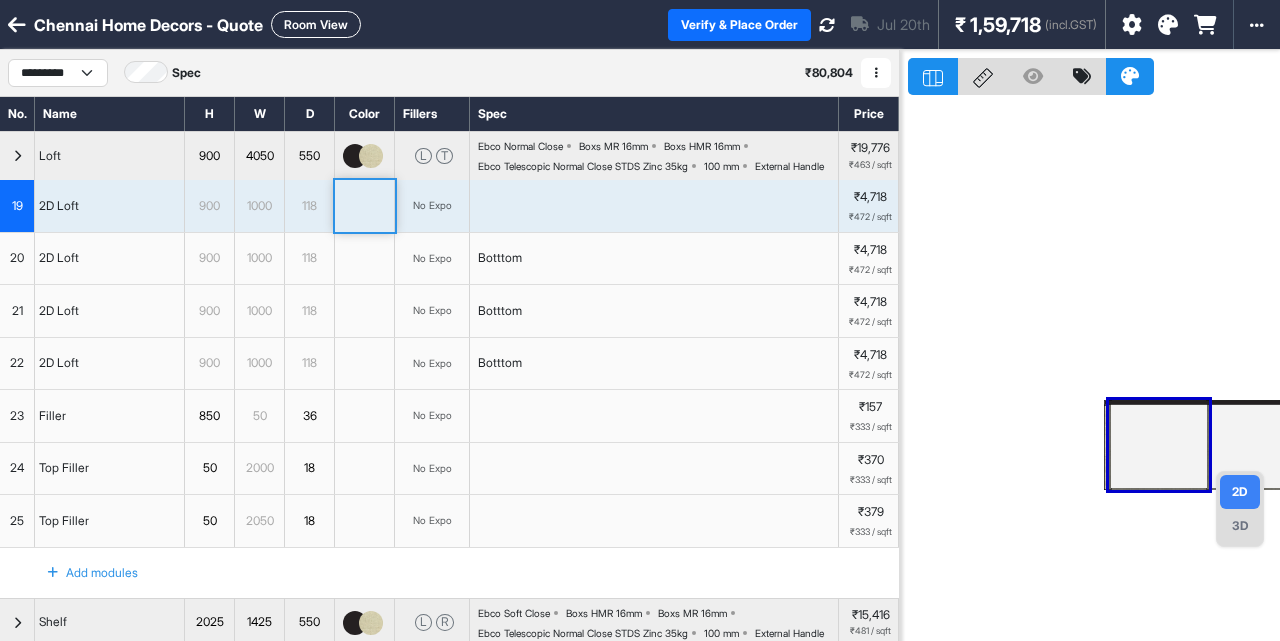 click at bounding box center (365, 206) 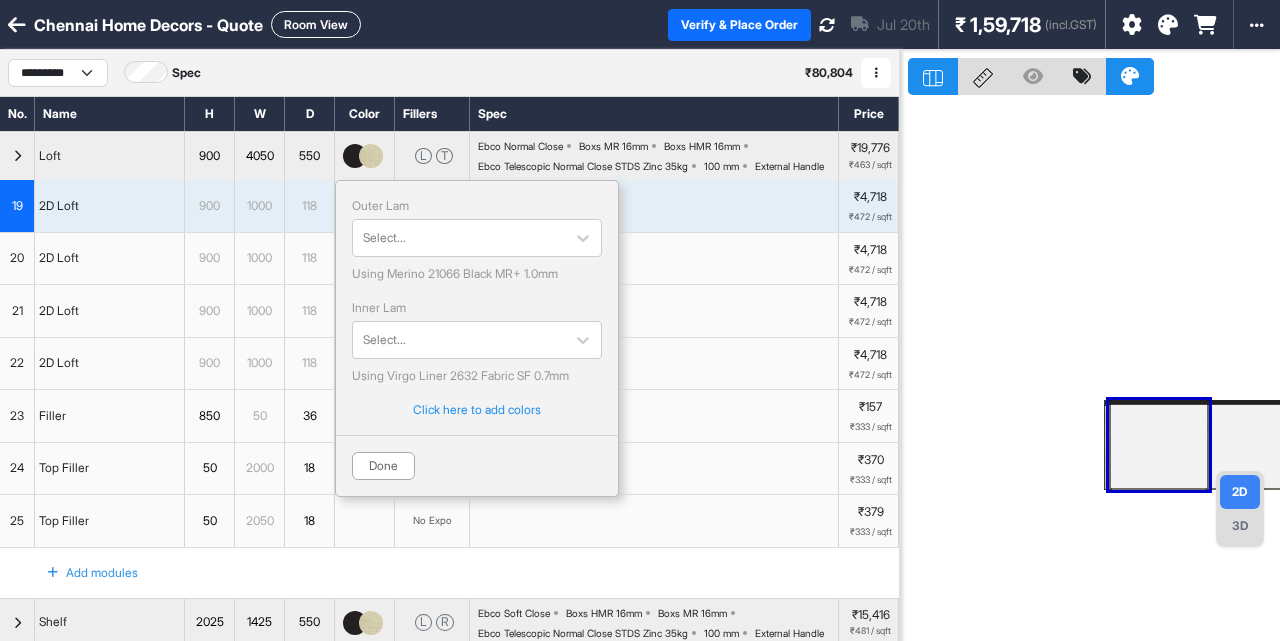click at bounding box center (371, 156) 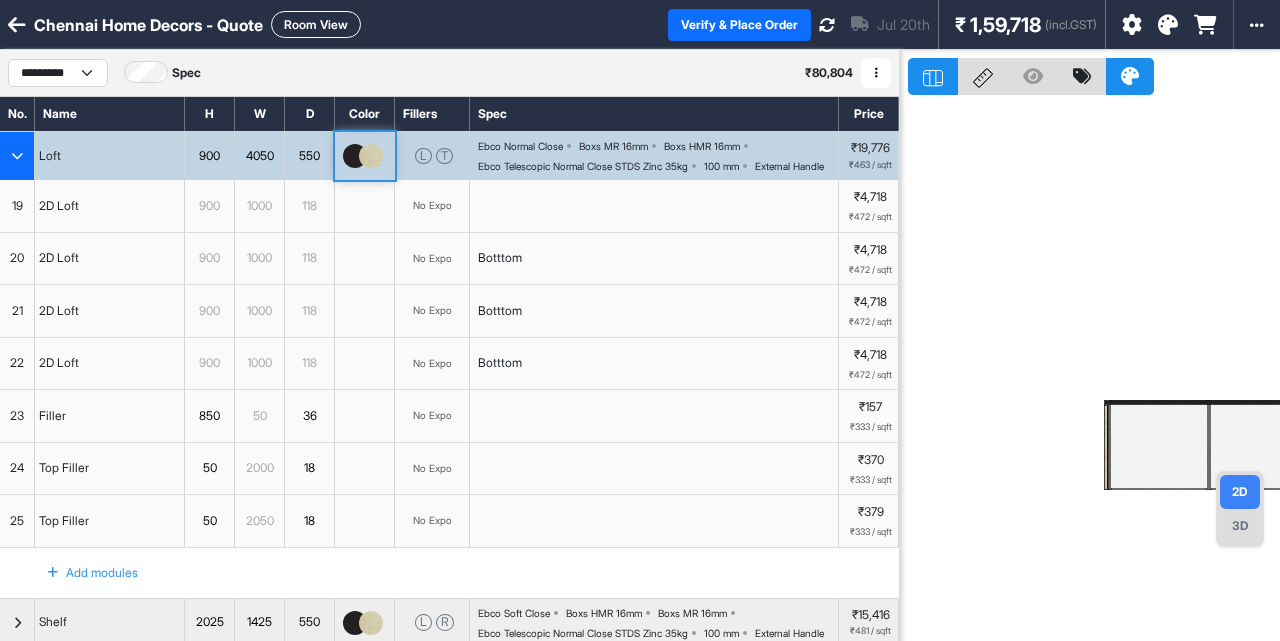 click on "[CITY] Home Decors - Quote Room View Verify & Place Order Jul 20th ₹ 1,59,718 (incl.GST) Import Assembly Archive Rename Refresh Price" at bounding box center (640, 25) 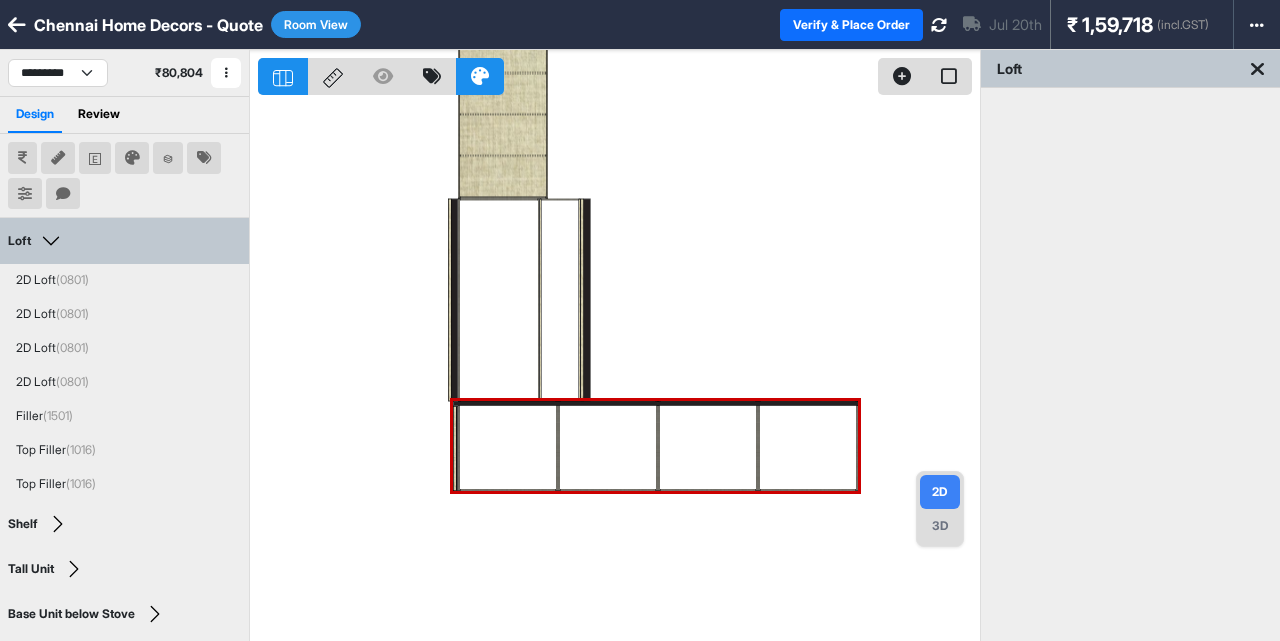 click at bounding box center [619, 370] 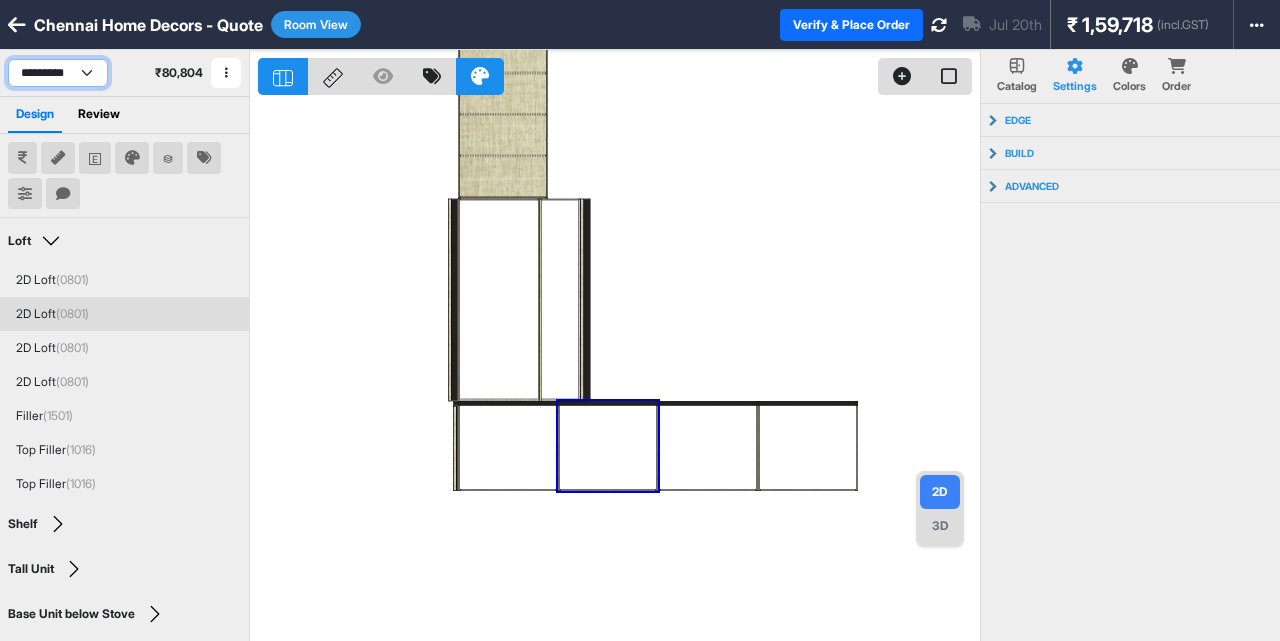 click on "********* ********* *******" at bounding box center (58, 73) 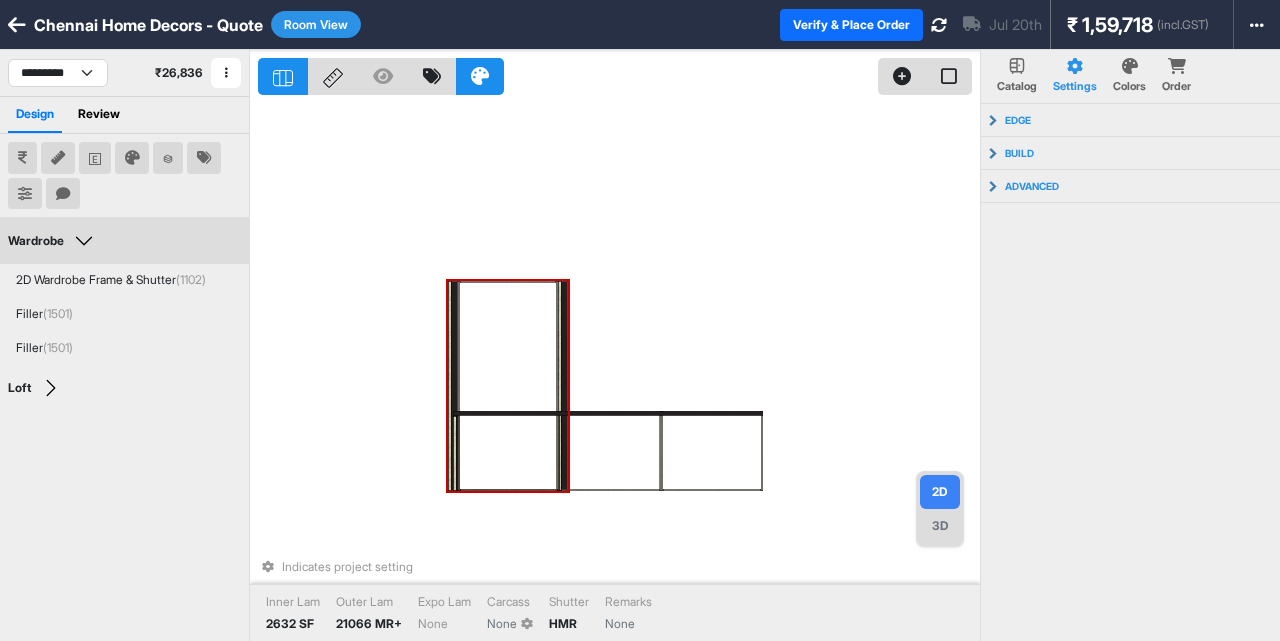 click on "Indicates project setting Inner Lam 2632 SF Outer Lam 21066 MR+ Expo Lam None Carcass None Shutter HMR Remarks None" at bounding box center [619, 370] 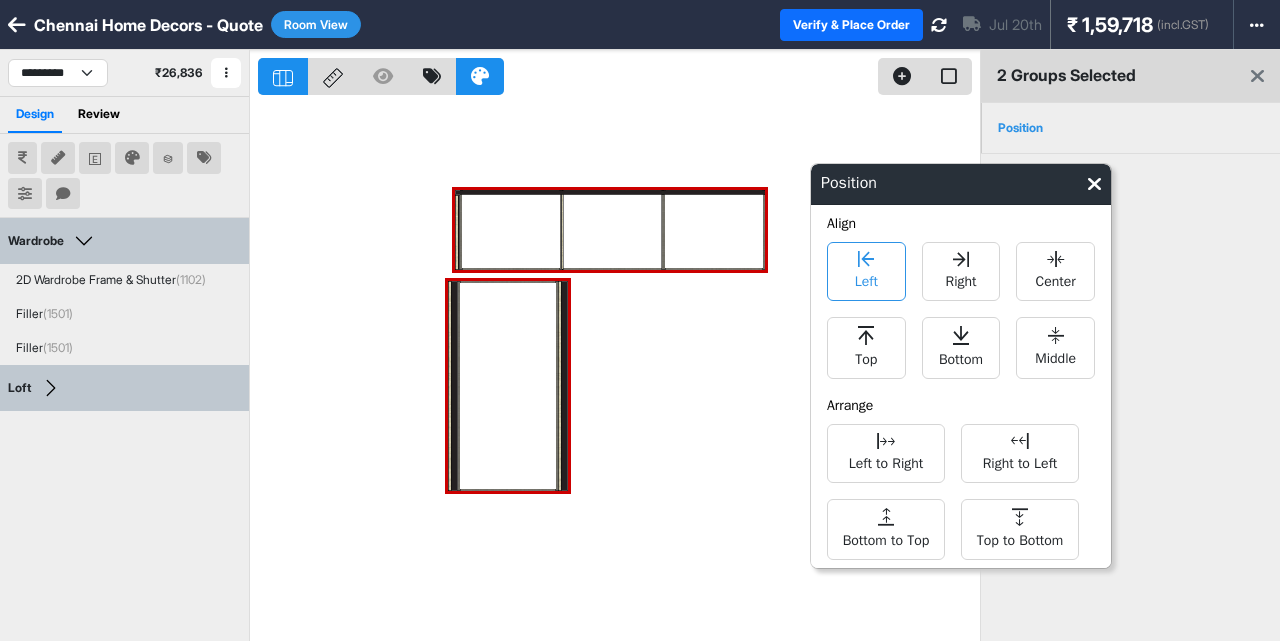click at bounding box center (866, 259) 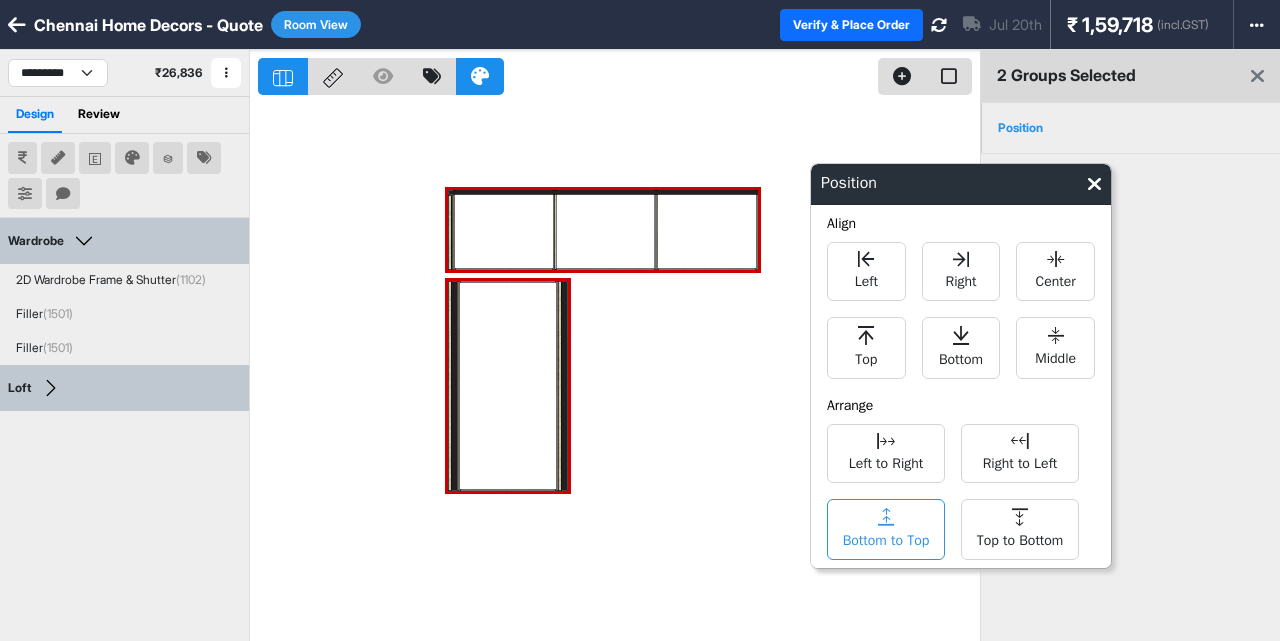 click on "Bottom to Top" at bounding box center (886, 529) 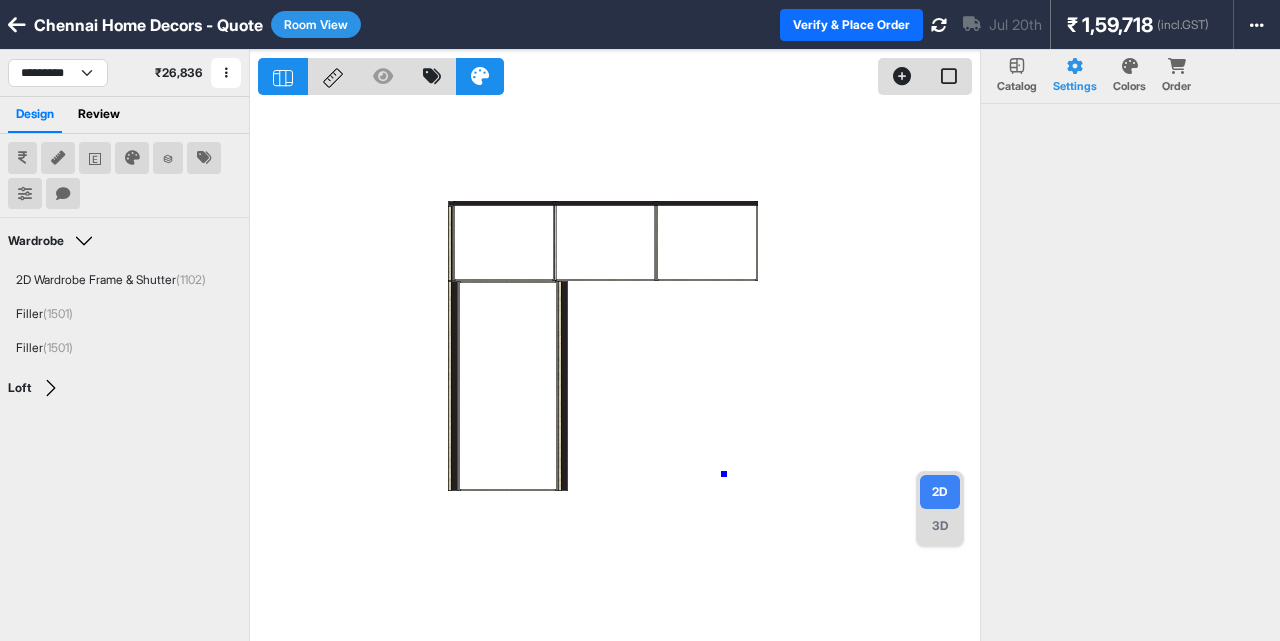 click at bounding box center (619, 370) 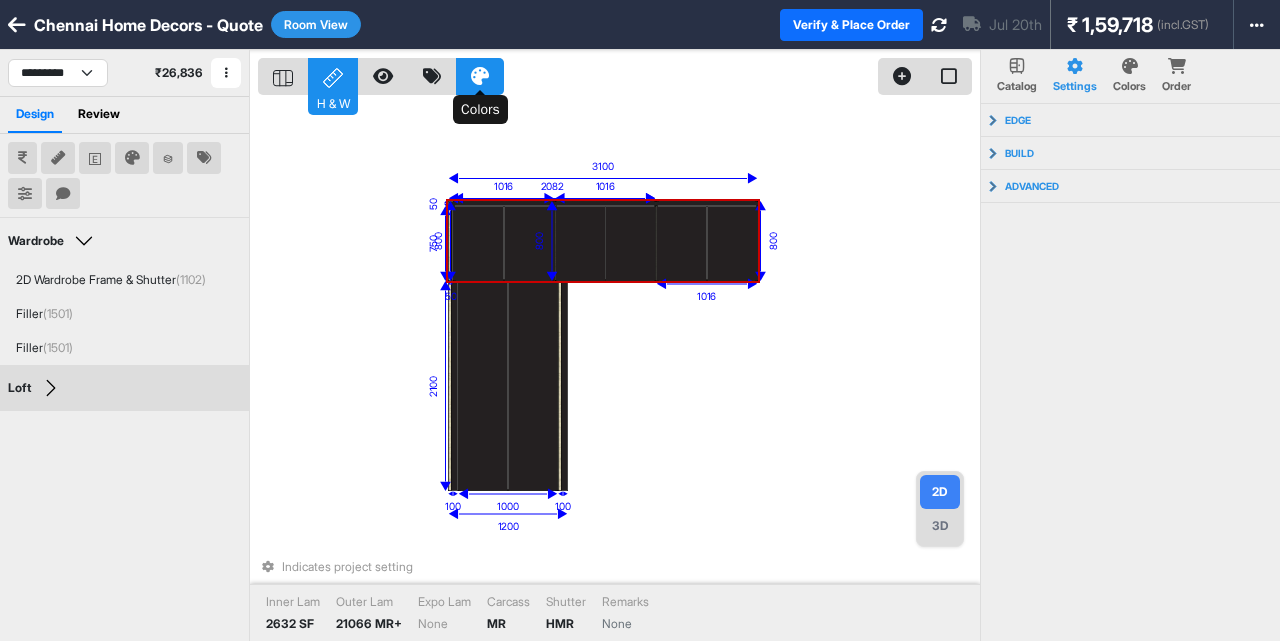 click at bounding box center [480, 76] 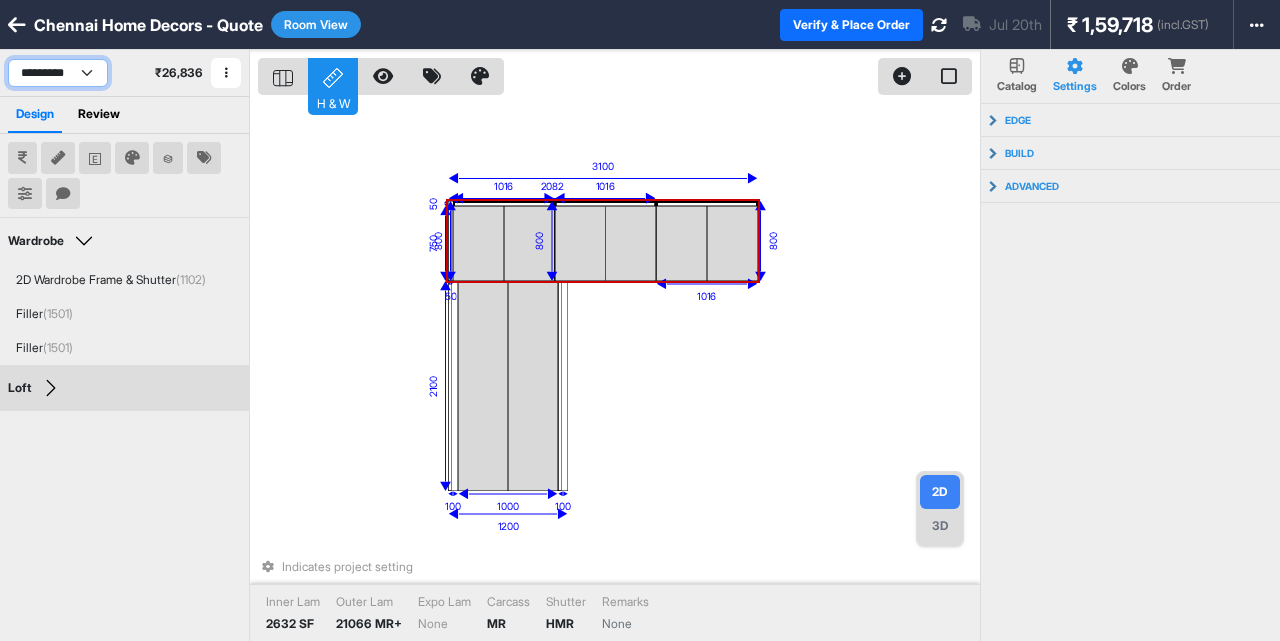 click on "********* ********* *******" at bounding box center [58, 73] 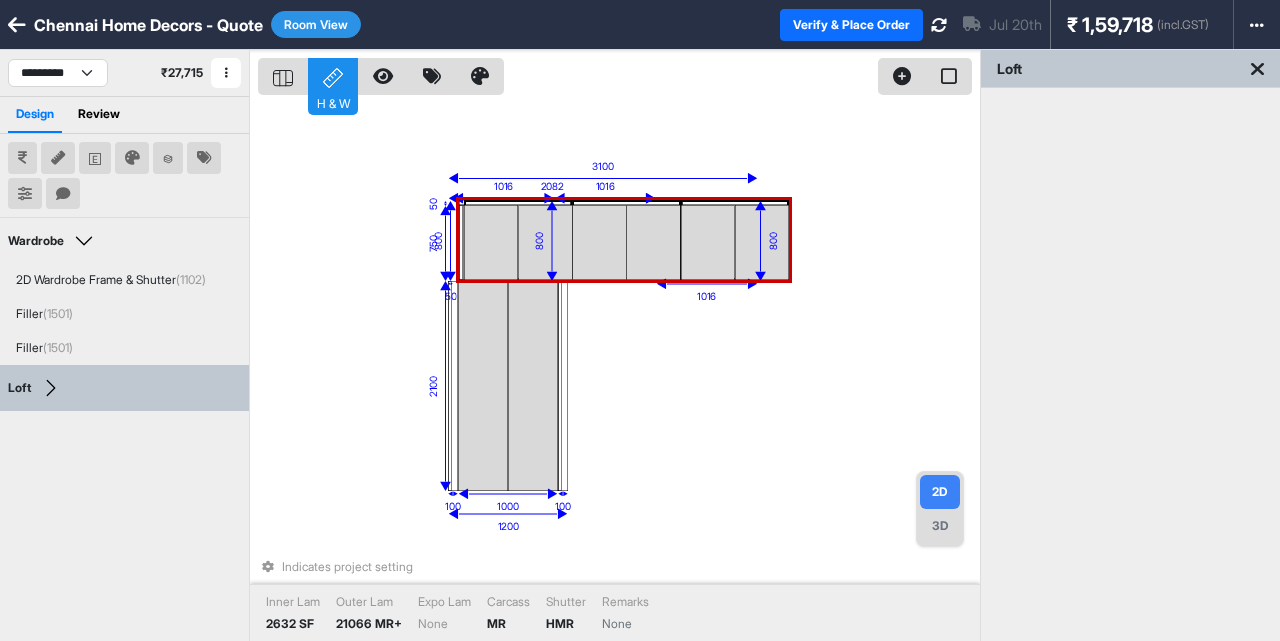drag, startPoint x: 463, startPoint y: 443, endPoint x: 530, endPoint y: 290, distance: 167.02695 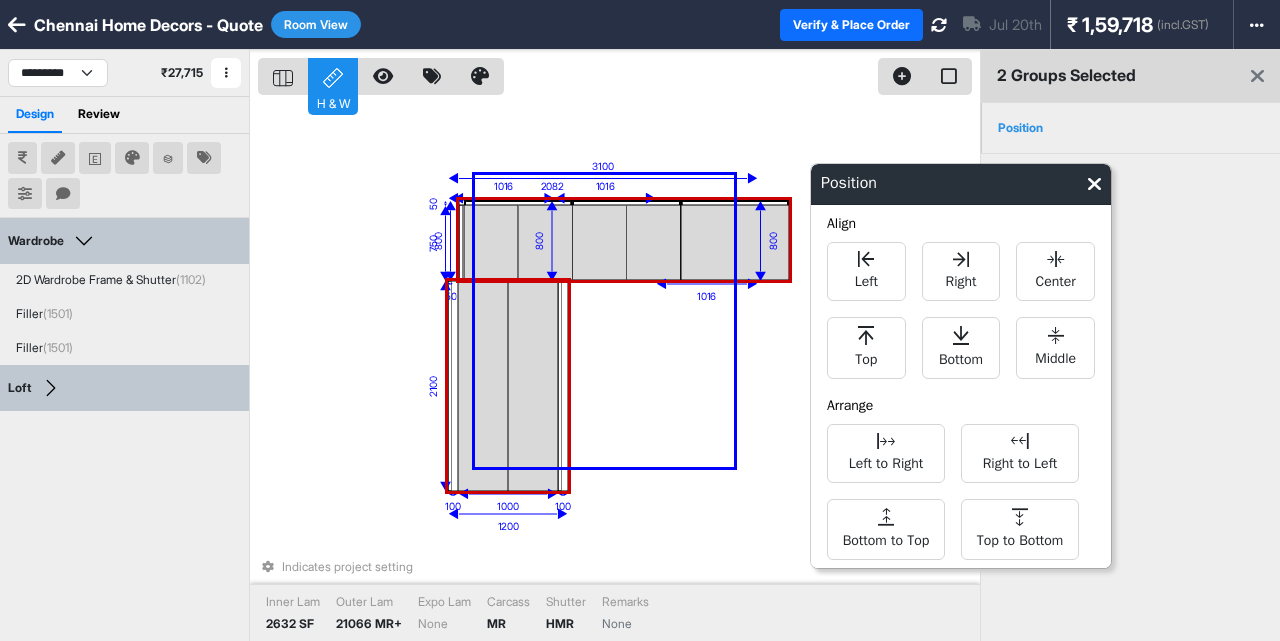 drag, startPoint x: 734, startPoint y: 467, endPoint x: 474, endPoint y: 177, distance: 389.48685 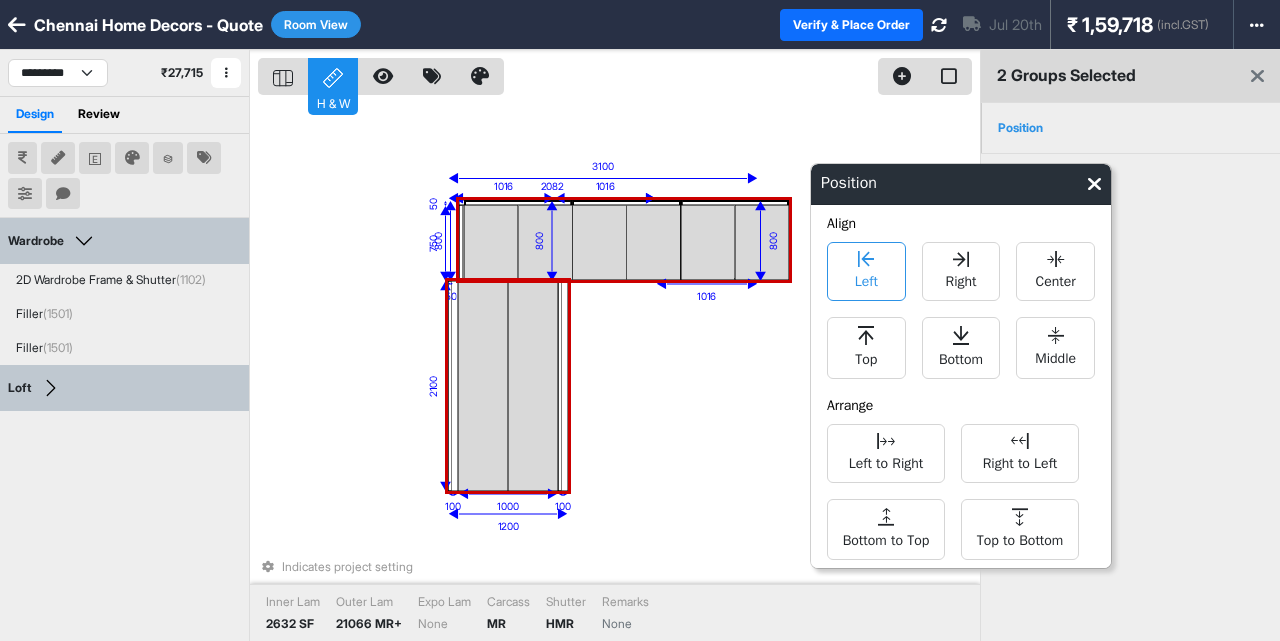 click on "Left" at bounding box center [866, 271] 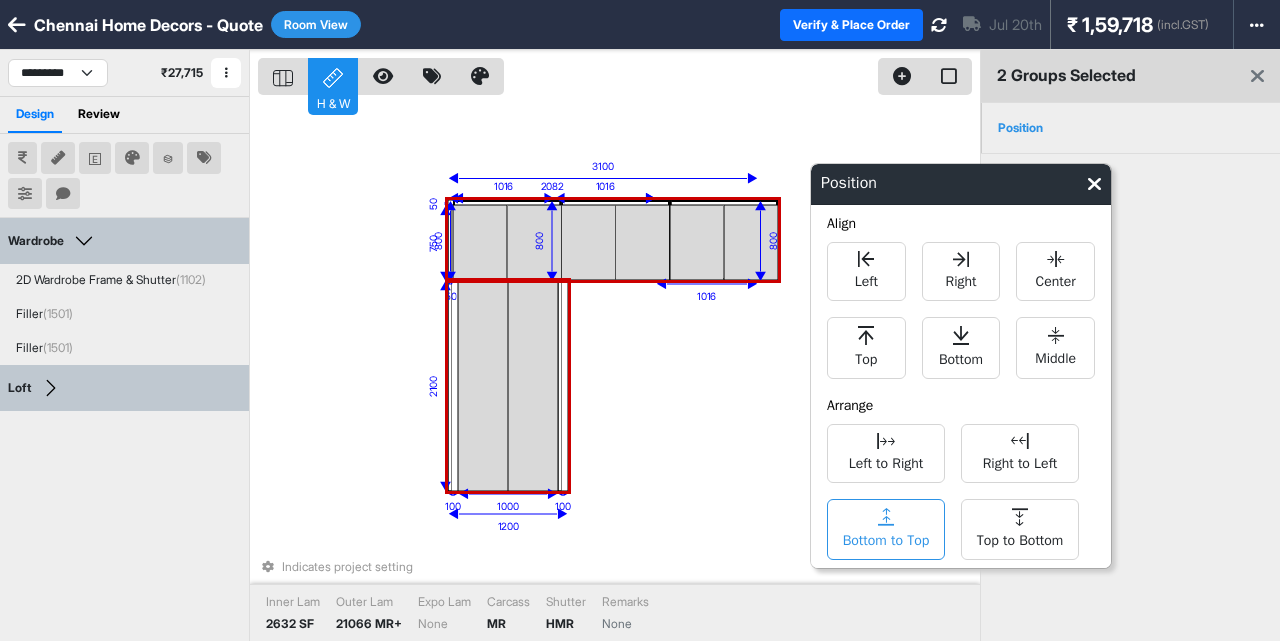 click on "Bottom to Top" at bounding box center [886, 529] 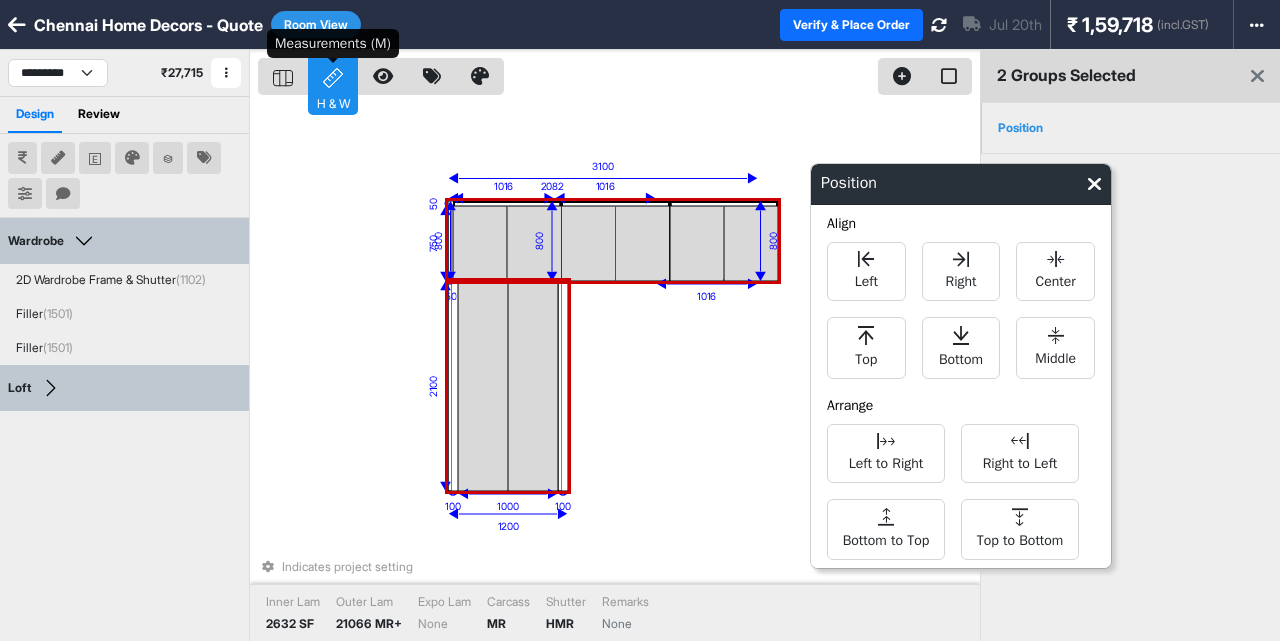 click at bounding box center (333, 78) 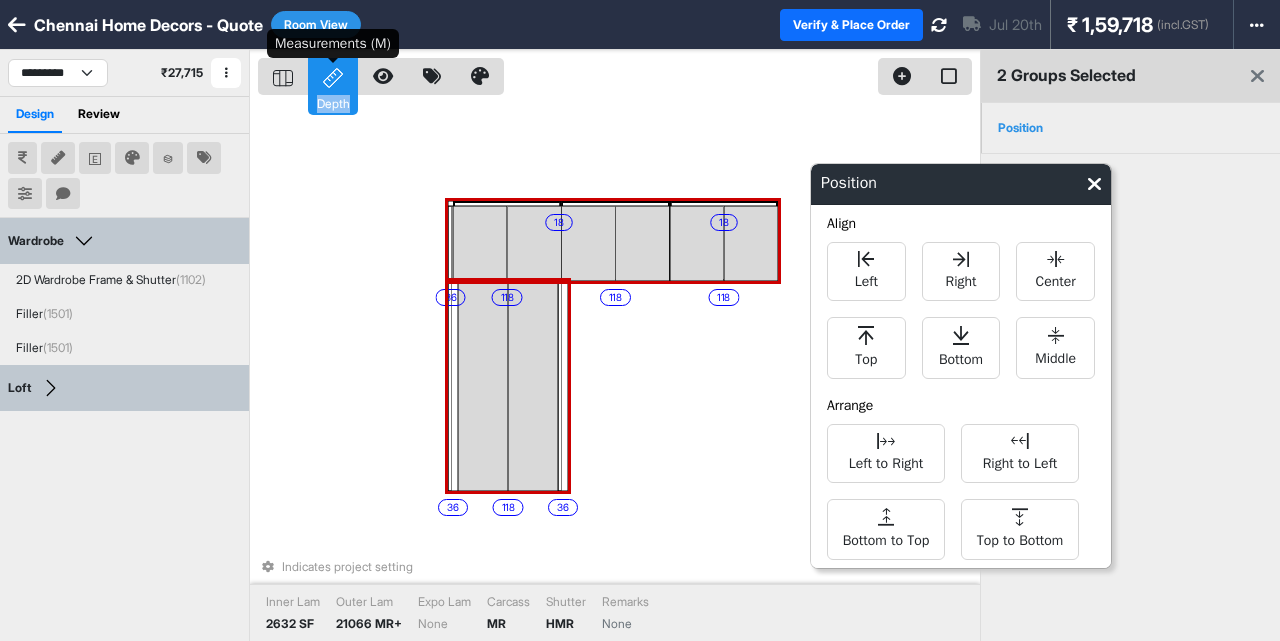 click at bounding box center [333, 78] 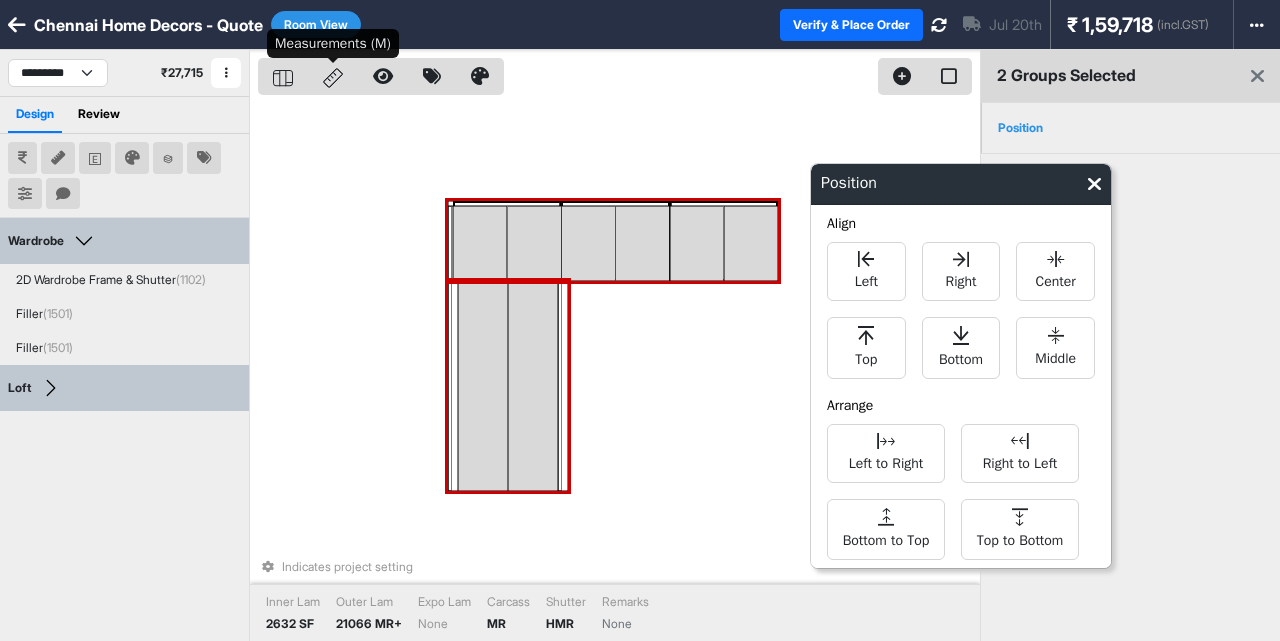 click at bounding box center [333, 78] 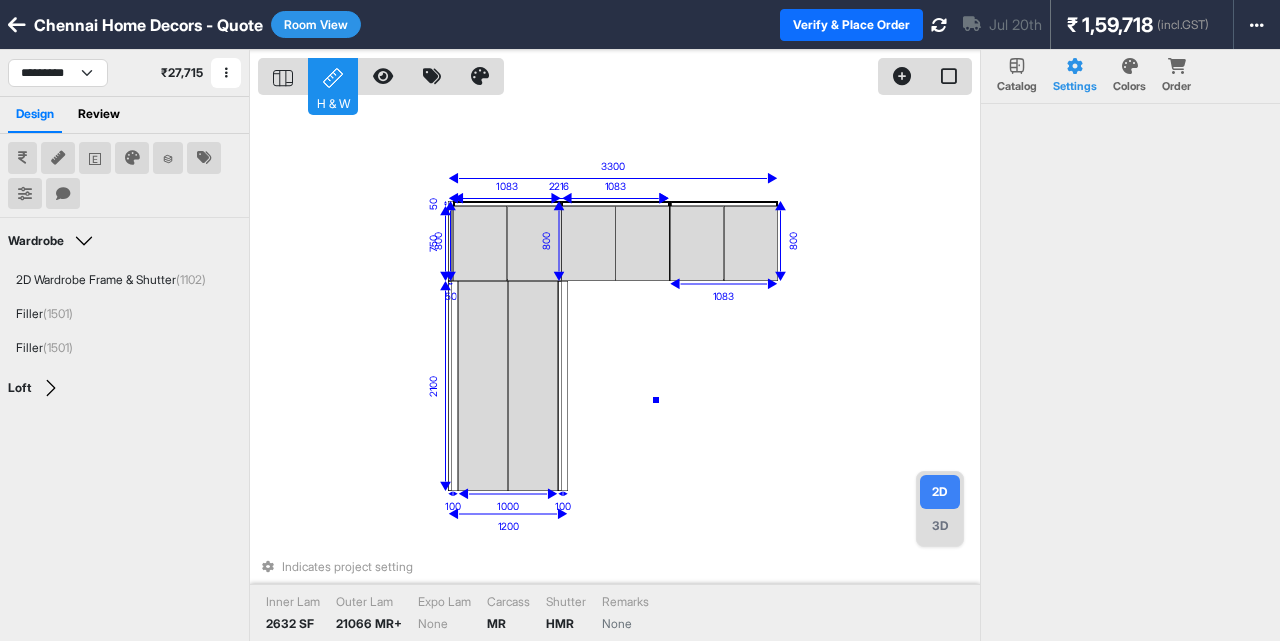 click on "1200 3300 1000 2100 100 100 800 1083 800 1083 800 1083 750 50 50 2216 Indicates project setting Inner Lam 2632 SF Outer Lam 21066 MR+ Expo Lam None Carcass MR Shutter HMR Remarks None" at bounding box center [619, 370] 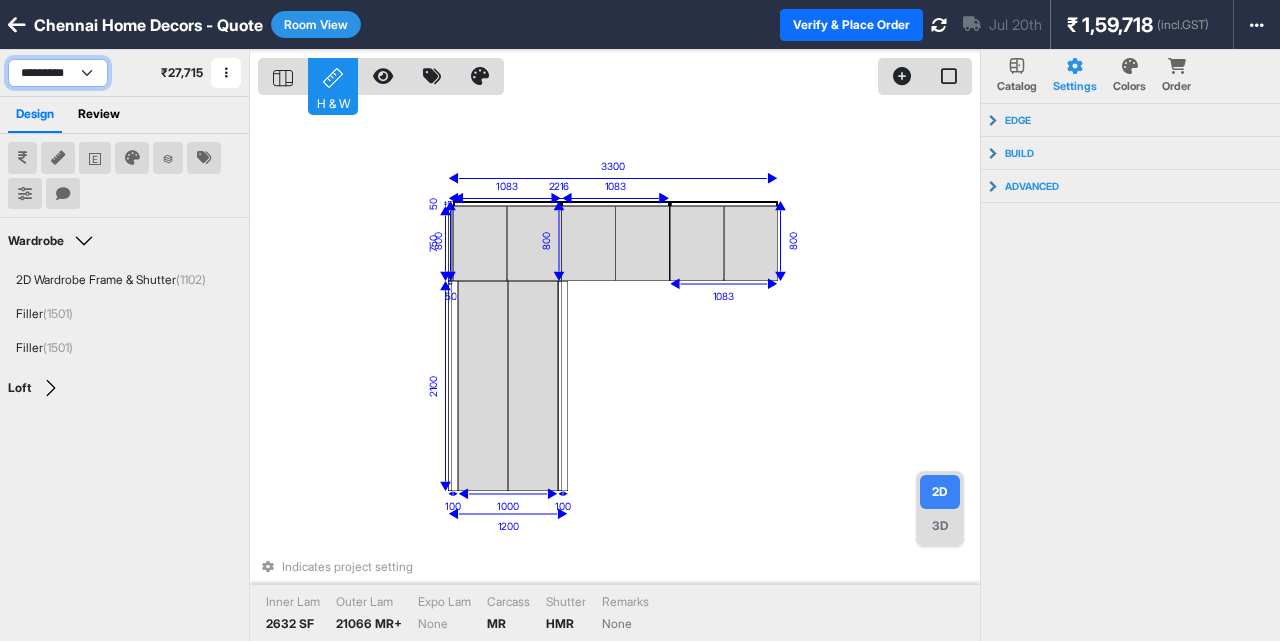 click on "********* ********* *******" at bounding box center (58, 73) 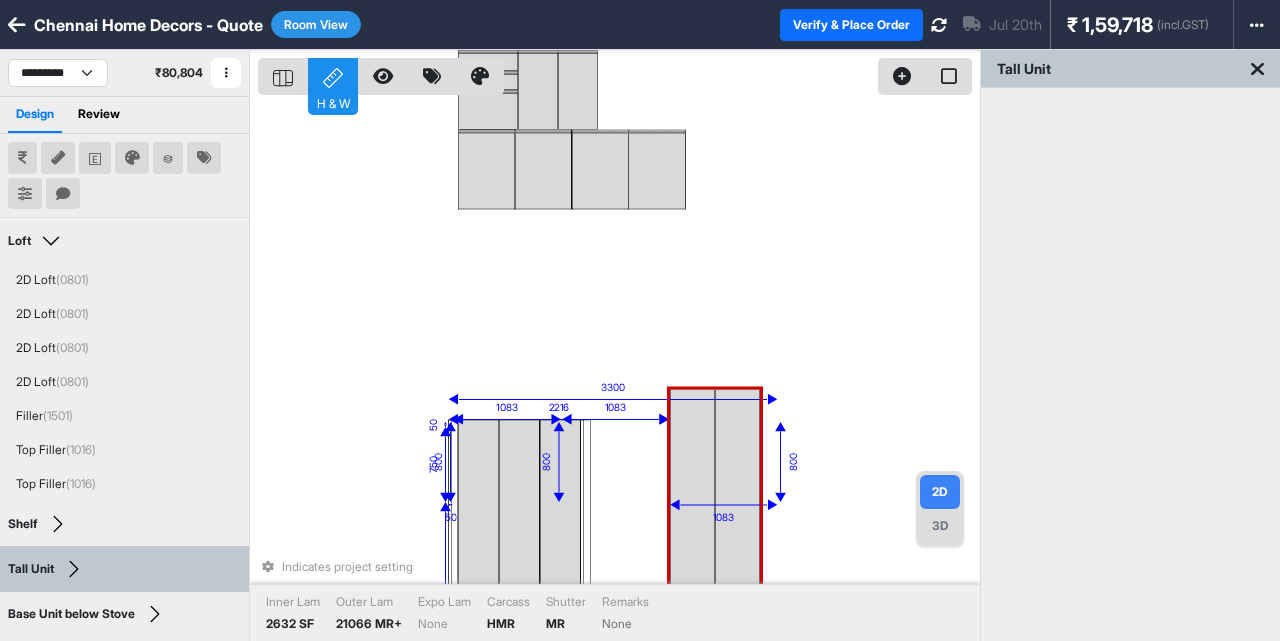 drag, startPoint x: 506, startPoint y: 300, endPoint x: 718, endPoint y: 475, distance: 274.89816 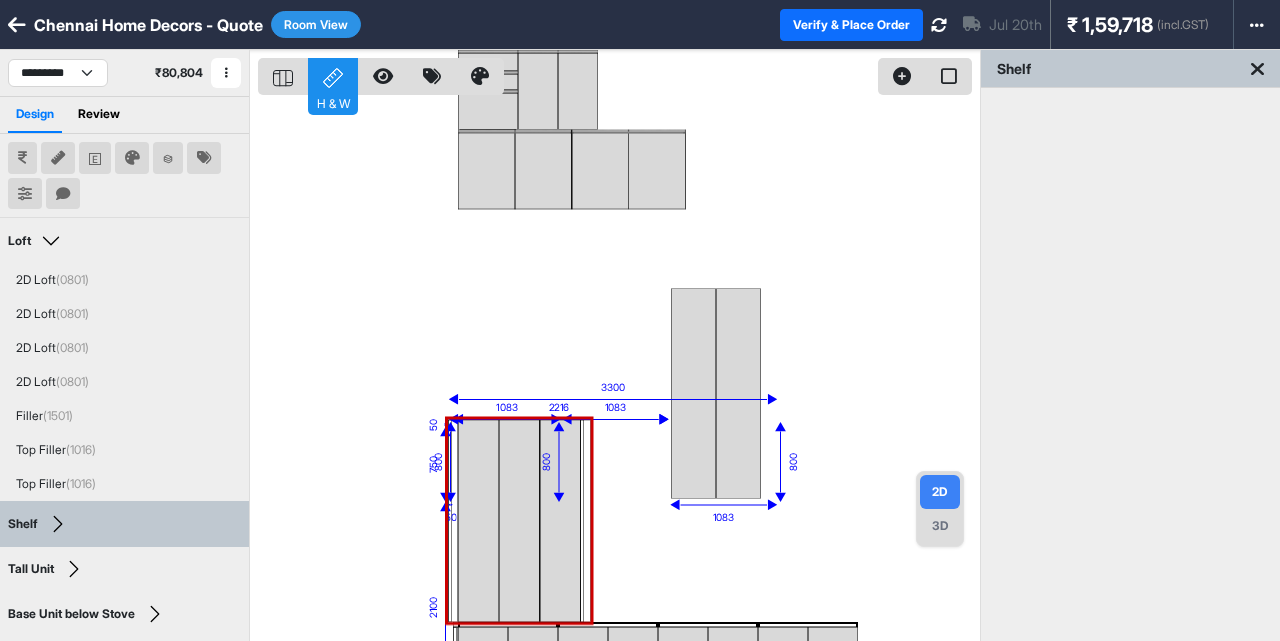 drag, startPoint x: 535, startPoint y: 446, endPoint x: 479, endPoint y: 335, distance: 124.32619 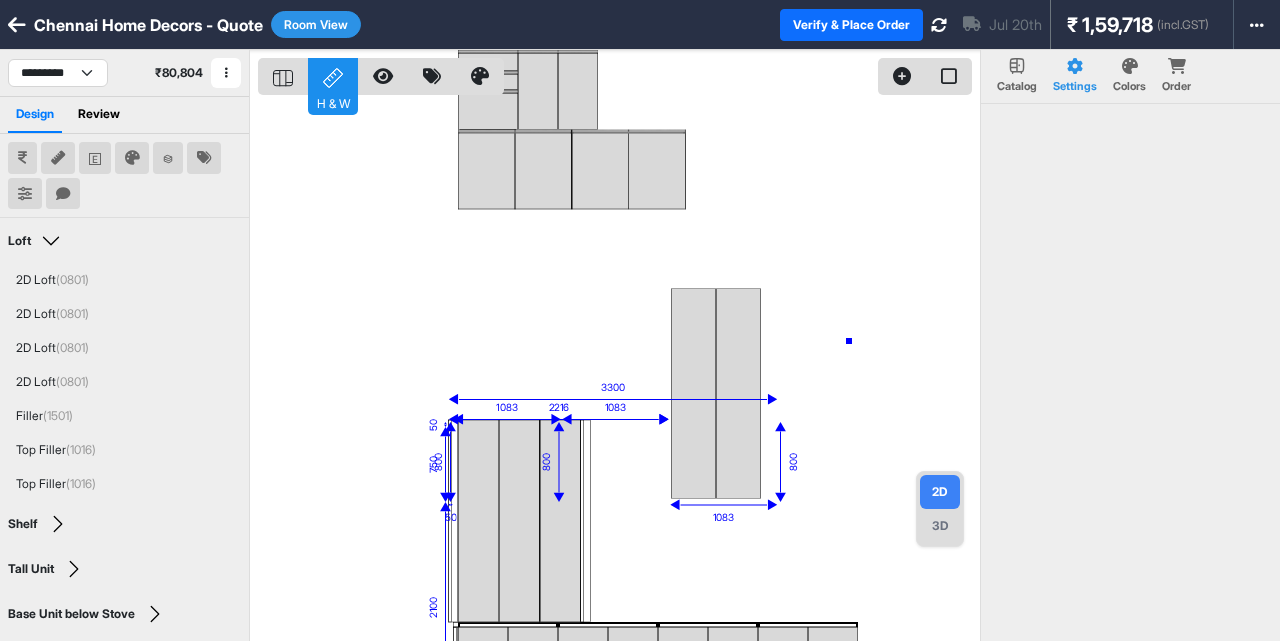 click on "eq eq eq eq eq 191 191 382 eq eq 1200 3300 1000 2100 100 100 800 1083 800 1083 800 1083 750 50 50 2216" at bounding box center (619, 370) 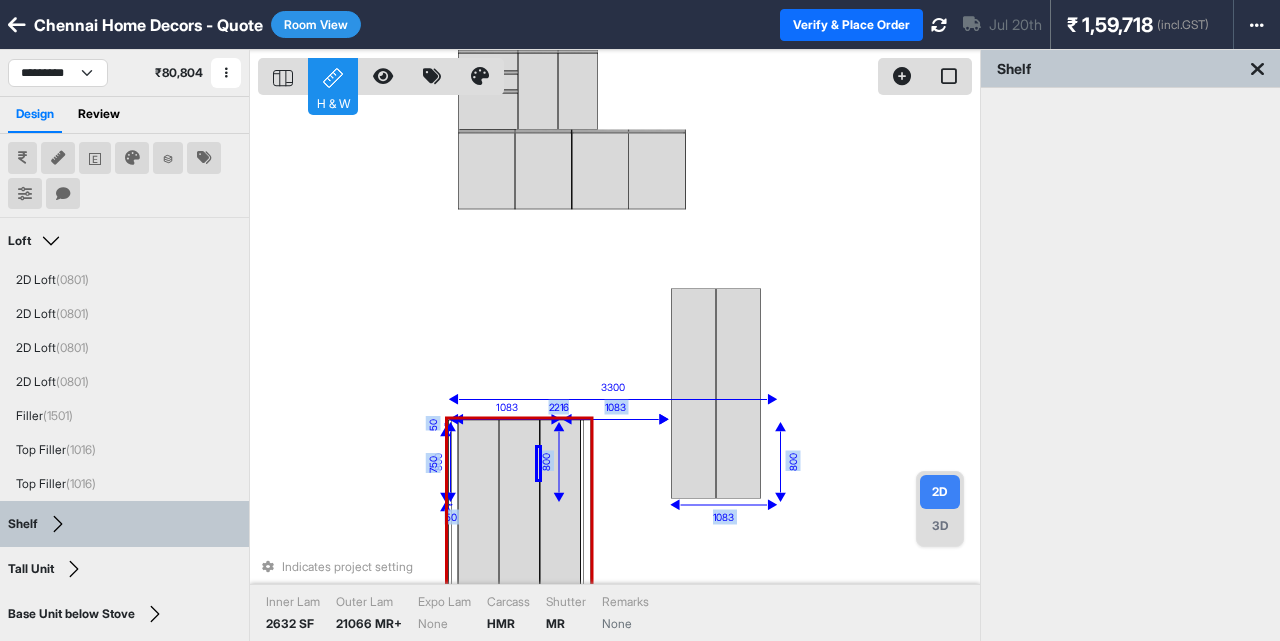 drag, startPoint x: 539, startPoint y: 479, endPoint x: 538, endPoint y: 446, distance: 33.01515 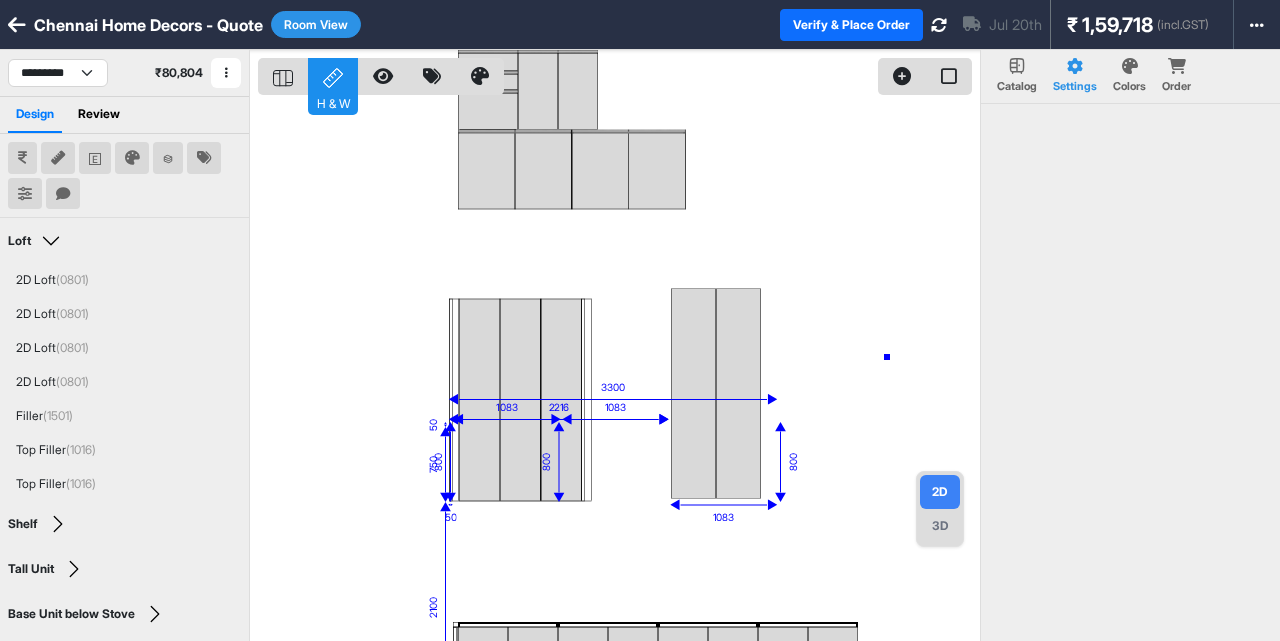 click on "eq eq eq eq eq 191 191 382 eq eq 1200 3300 1000 2100 100 100 800 1083 800 1083 800 1083 750 50 50 2216" at bounding box center [619, 370] 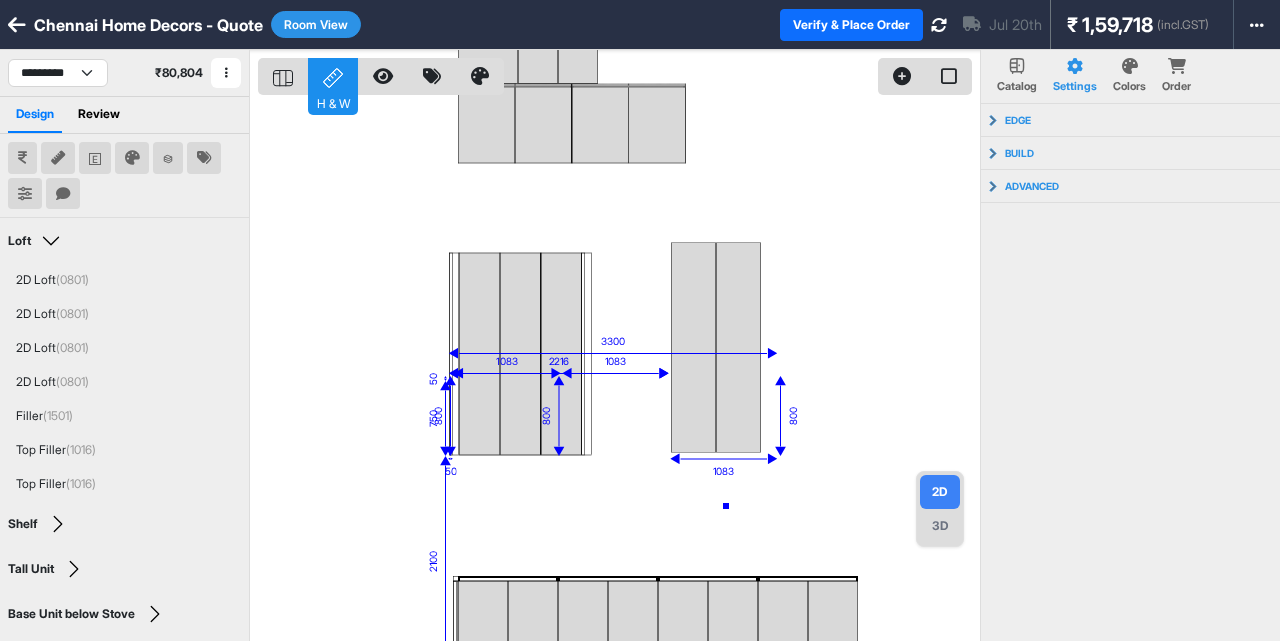 click on "eq eq eq eq eq 191 191 382 eq eq 1200 3300 1000 2100 100 100 800 1083 800 1083 800 1083 750 50 50 2216" at bounding box center (619, 370) 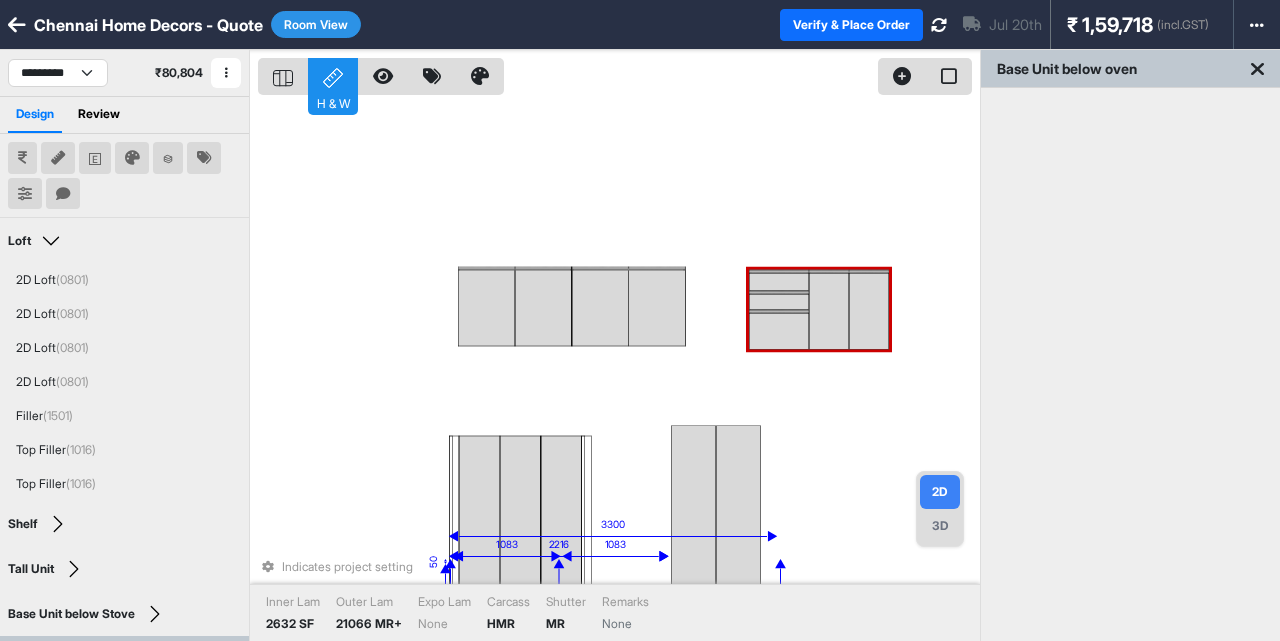 drag, startPoint x: 534, startPoint y: 192, endPoint x: 825, endPoint y: 264, distance: 299.7749 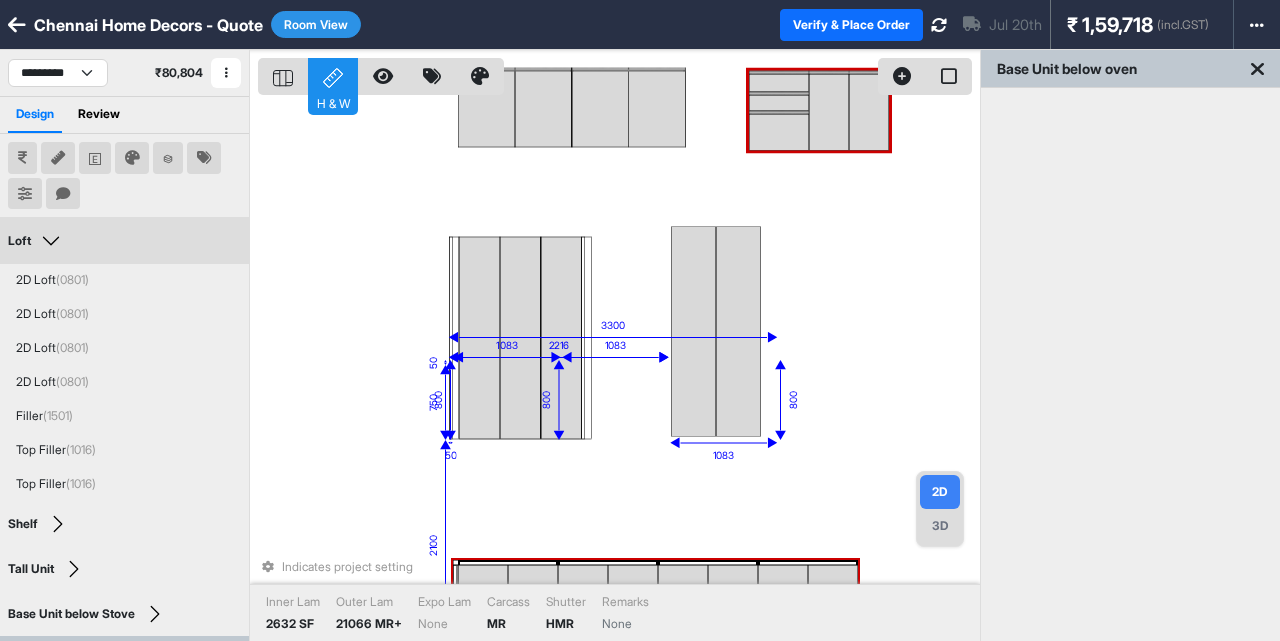 click on "Indicates project setting" at bounding box center (615, 567) 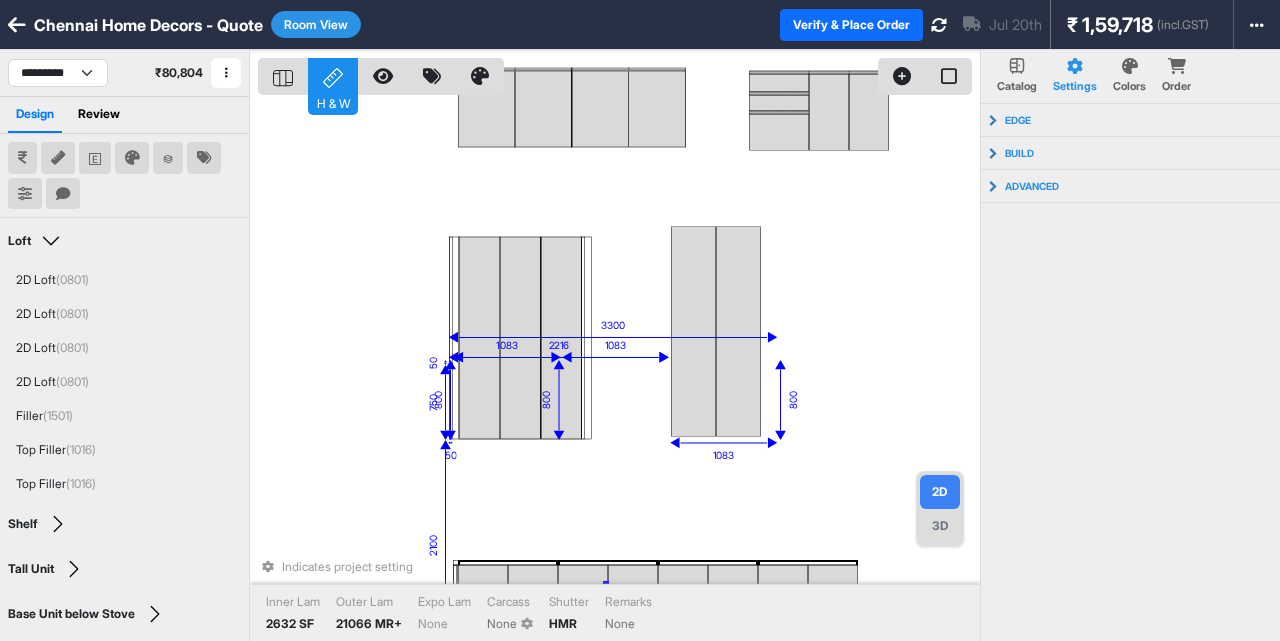 click on "Inner Lam 2632 SF Outer Lam 21066 MR+ Expo Lam None Carcass None Shutter HMR Remarks None" at bounding box center (615, 612) 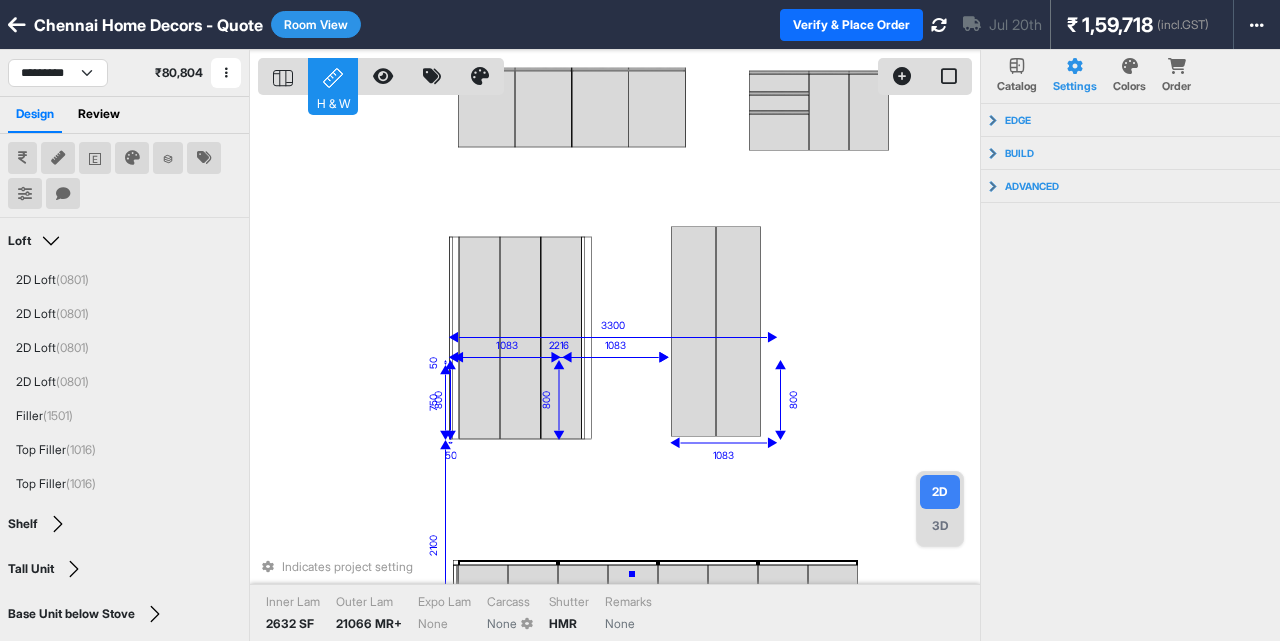 click on "Indicates project setting" at bounding box center (615, 567) 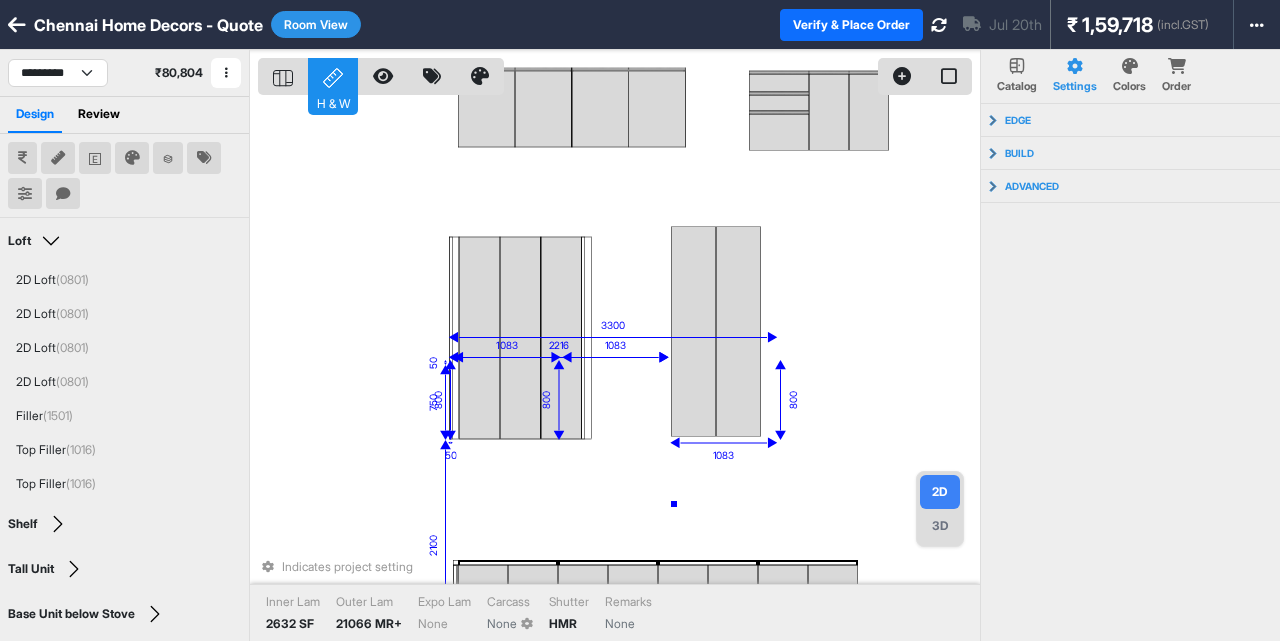 drag, startPoint x: 674, startPoint y: 504, endPoint x: 656, endPoint y: 580, distance: 78.10249 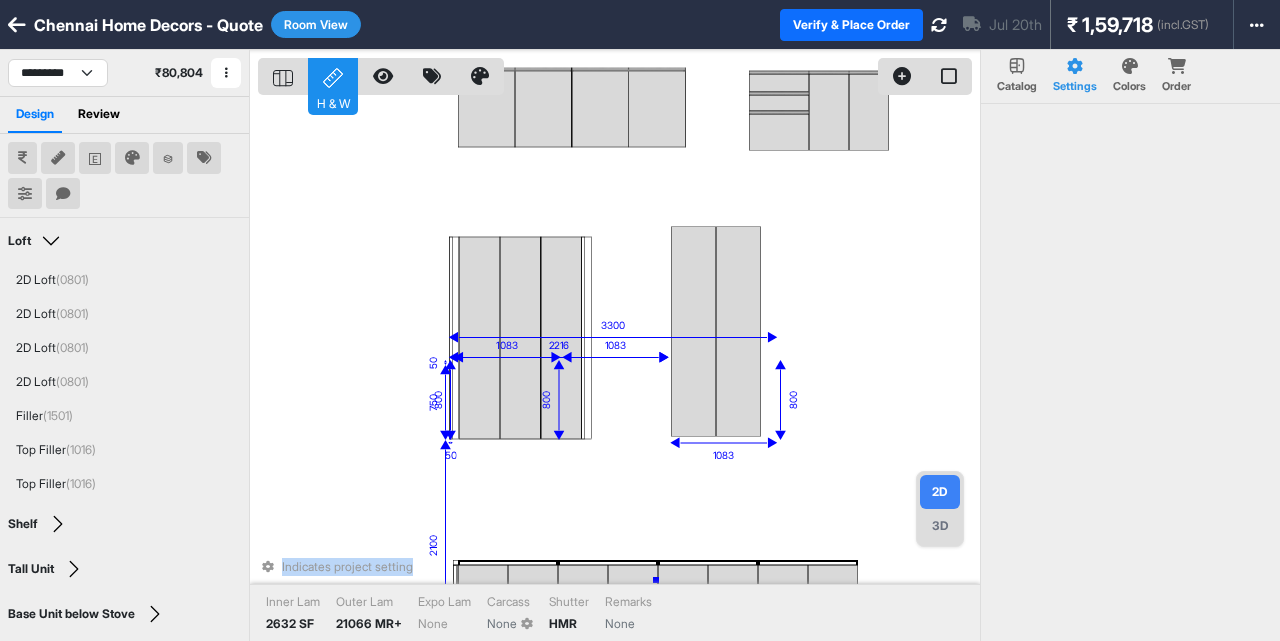 click on "Indicates project setting" at bounding box center [615, 567] 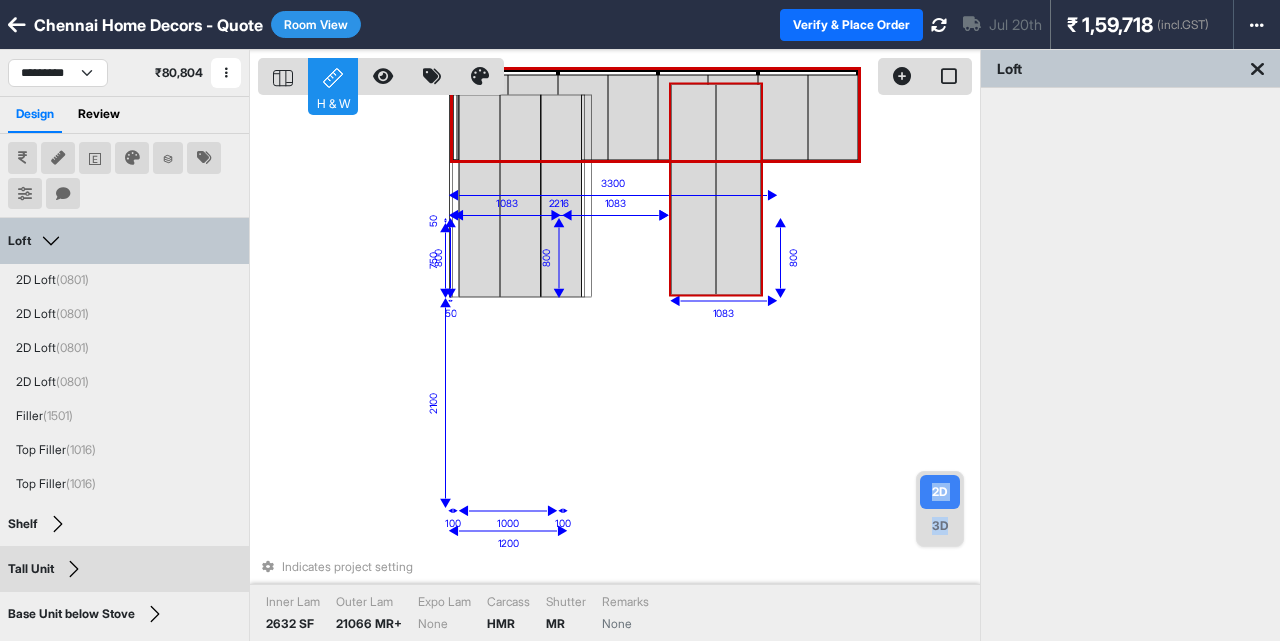 drag, startPoint x: 682, startPoint y: 502, endPoint x: 685, endPoint y: 64, distance: 438.01028 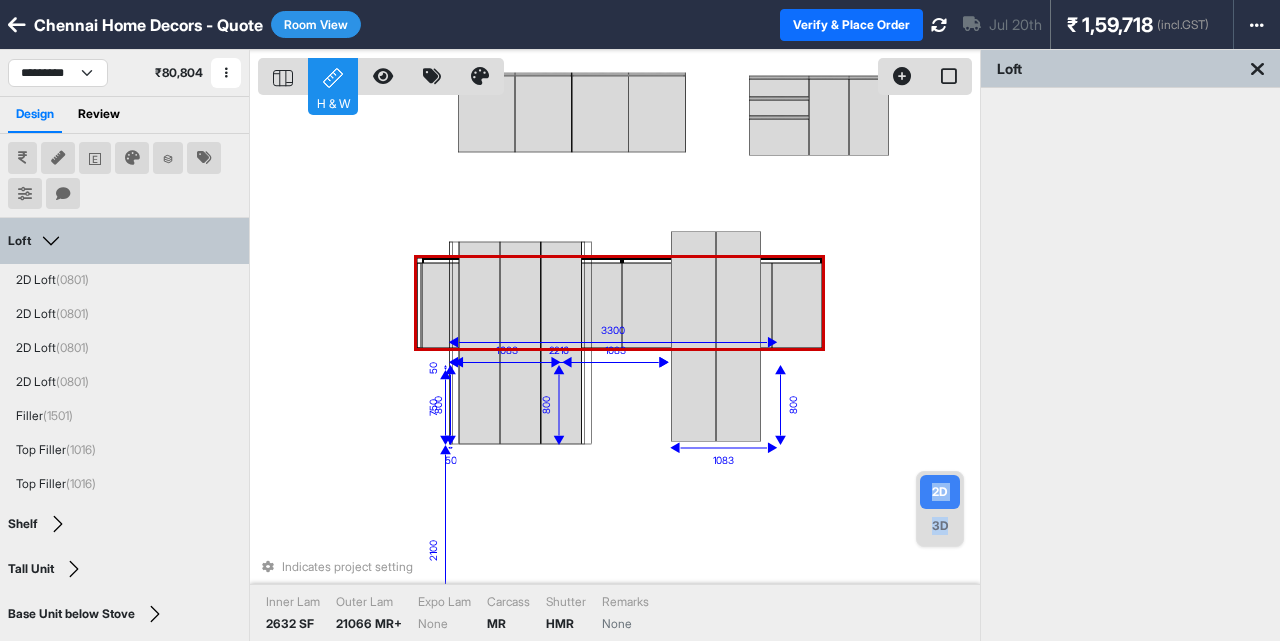 click on "H & W" at bounding box center [619, 72] 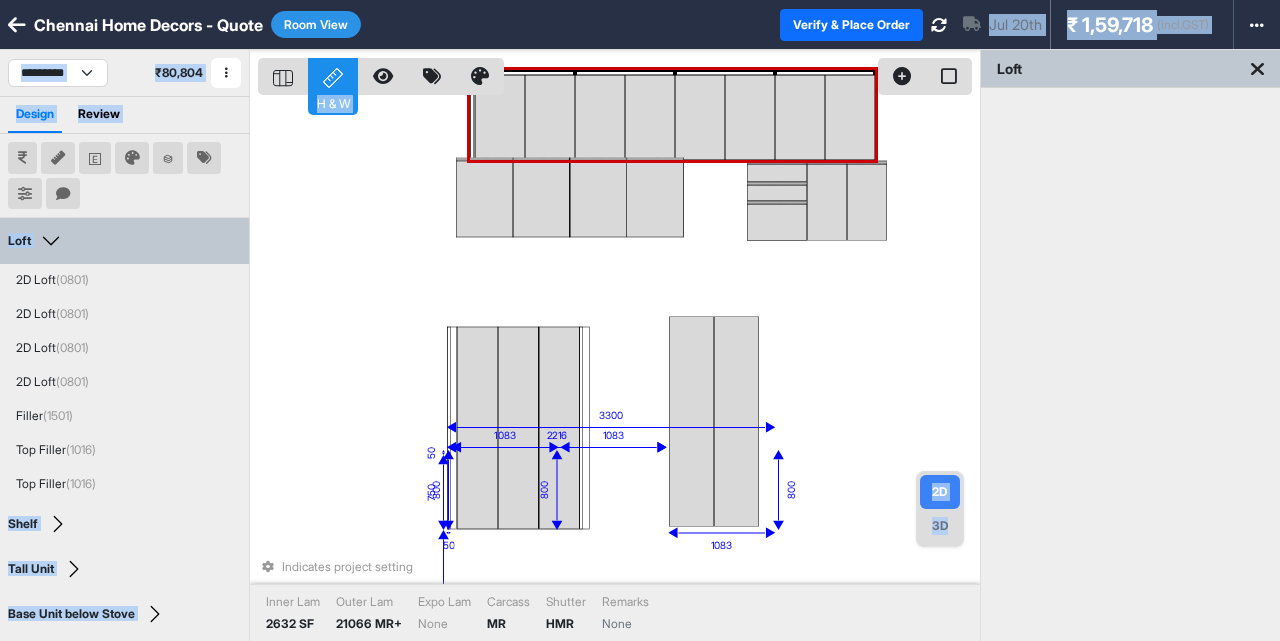 drag, startPoint x: 622, startPoint y: 409, endPoint x: 618, endPoint y: -9, distance: 418.01913 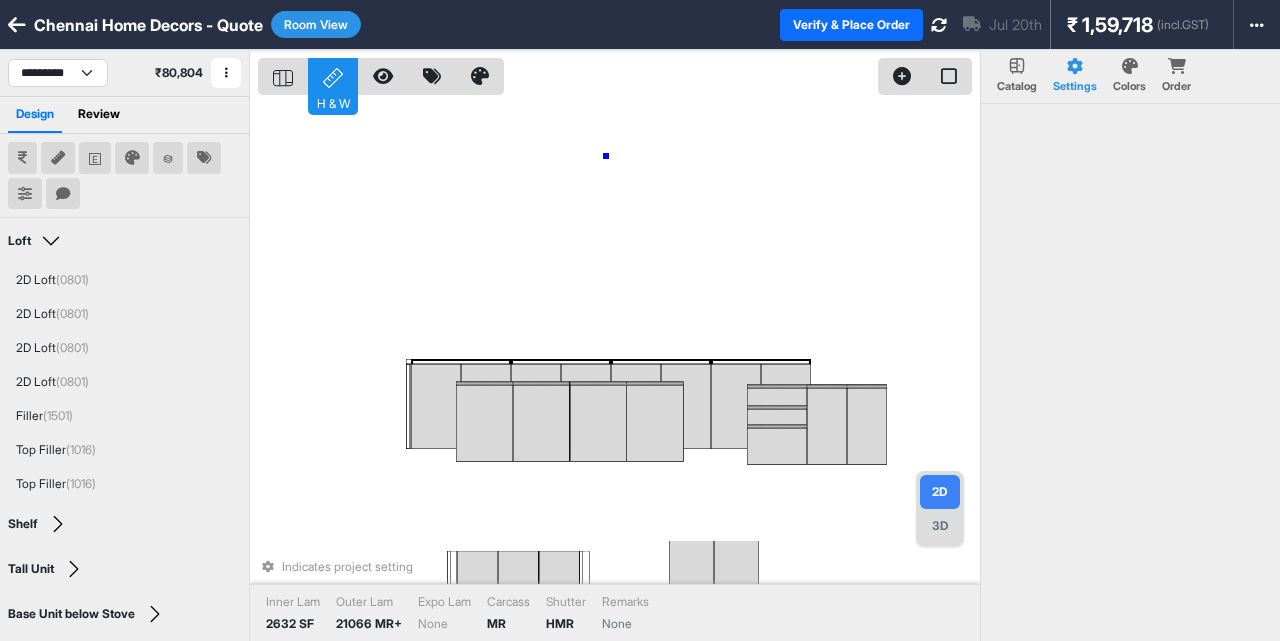 click on "eq eq eq eq eq 191 191 382 eq eq 1200 3300 1000 2100 100 100 800 1083 800 1083 800 1083 750 50 50 2216 Indicates project setting Inner Lam 2632 SF Outer Lam 21066 MR+ Expo Lam None Carcass MR Shutter HMR Remarks None" at bounding box center [619, 370] 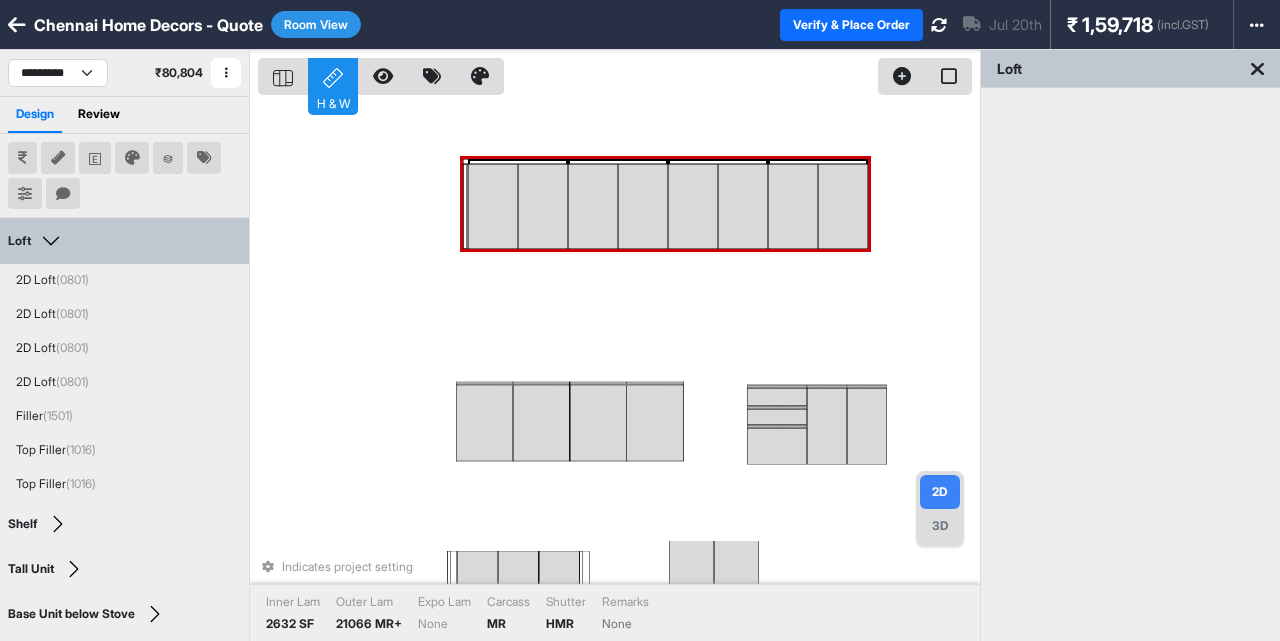 drag, startPoint x: 524, startPoint y: 374, endPoint x: 505, endPoint y: 219, distance: 156.16017 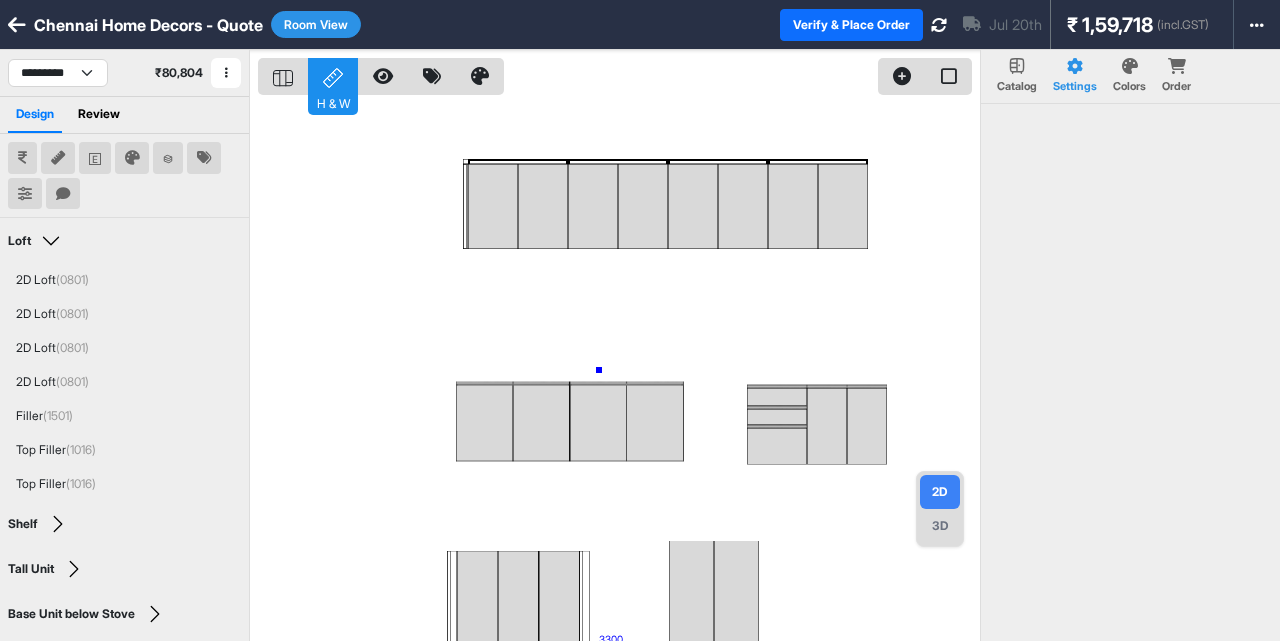 click on "eq eq eq eq eq 191 191 382 eq eq 1200 3300 1000 2100 100 100 800 1083 800 1083 800 1083 750 50 50 2216" at bounding box center [619, 370] 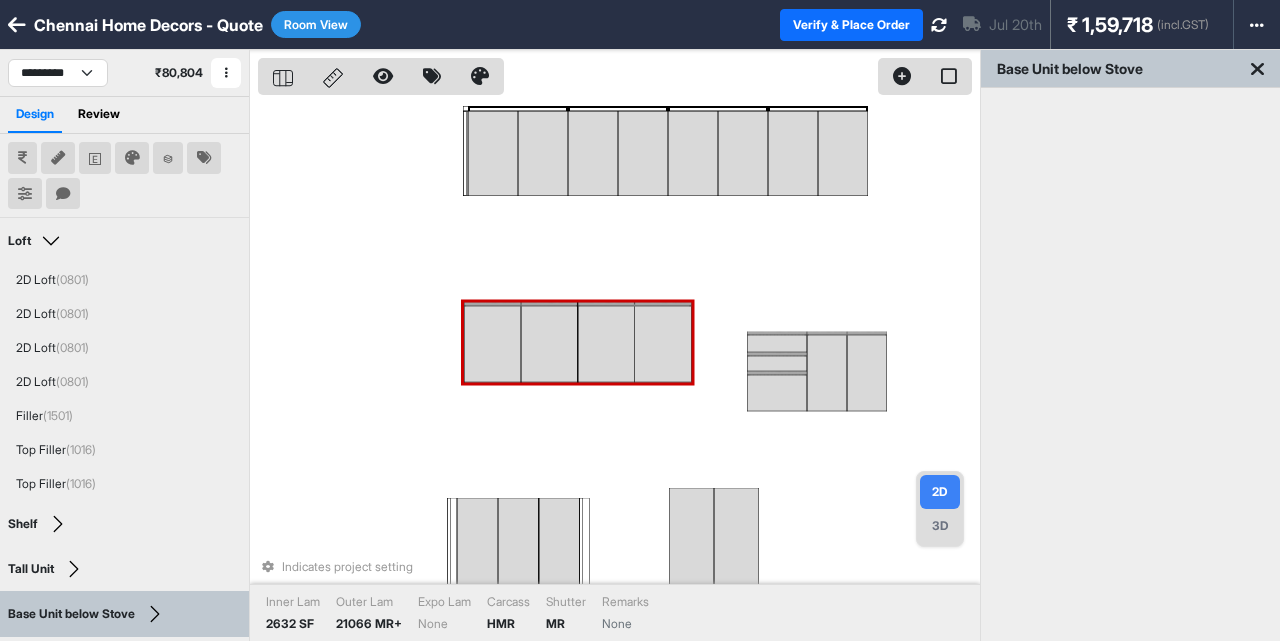 drag, startPoint x: 513, startPoint y: 407, endPoint x: 531, endPoint y: 364, distance: 46.615448 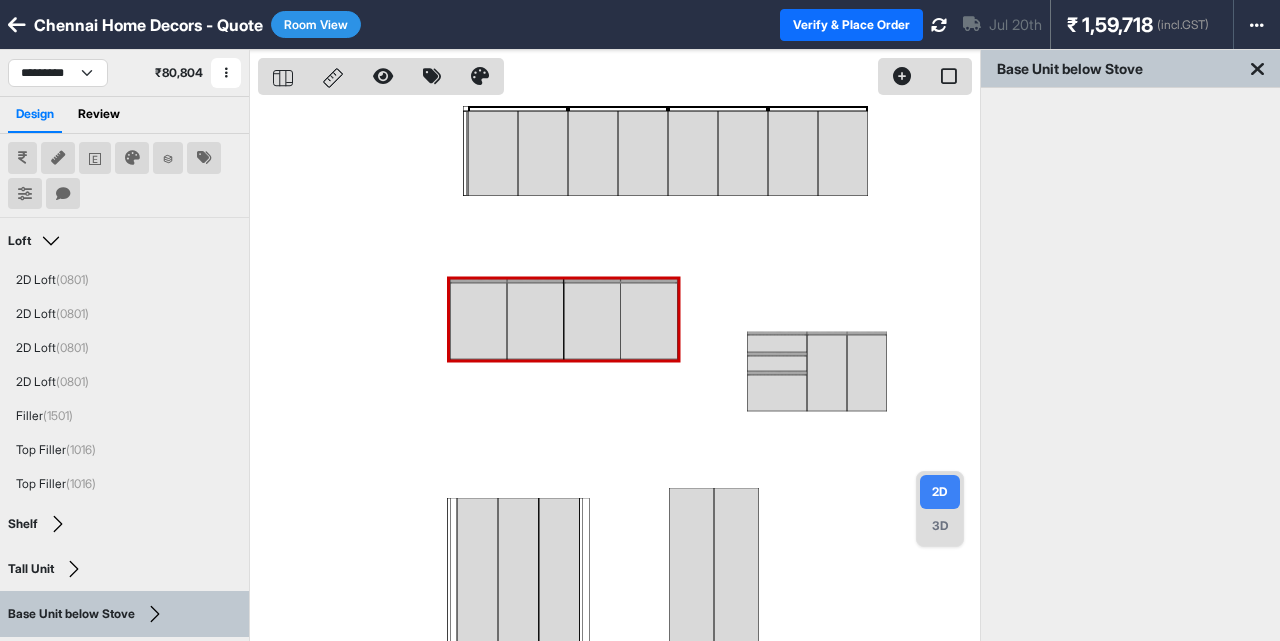 drag, startPoint x: 744, startPoint y: 373, endPoint x: 644, endPoint y: 387, distance: 100.97524 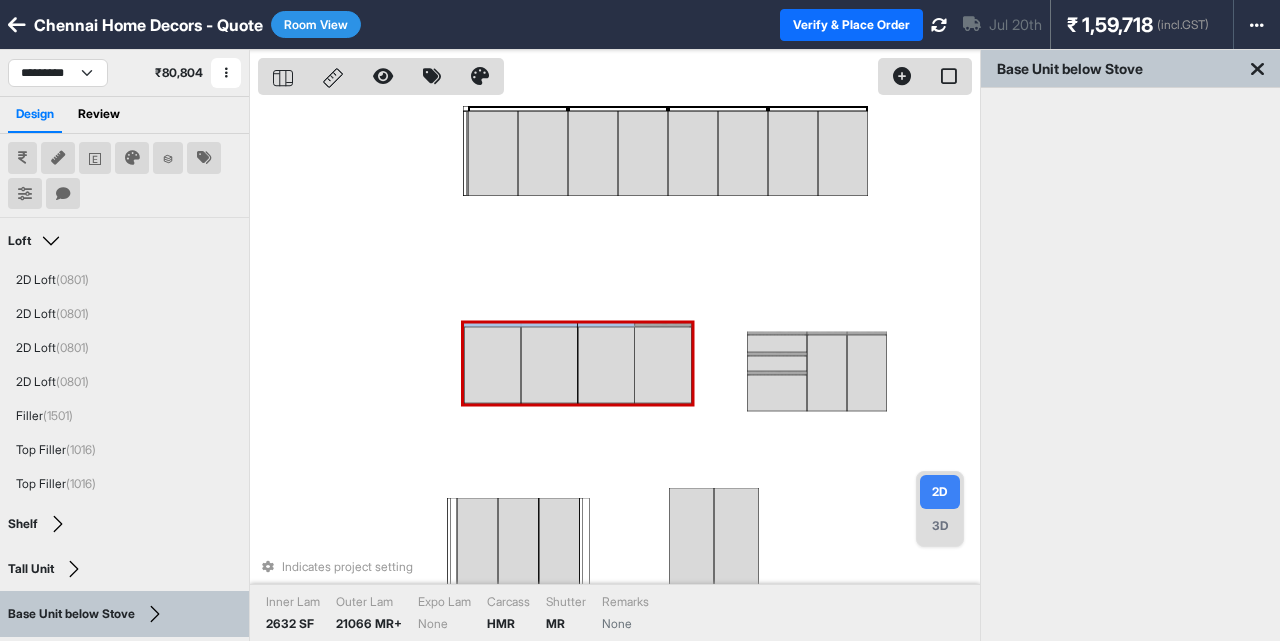 drag, startPoint x: 607, startPoint y: 345, endPoint x: 594, endPoint y: 349, distance: 13.601471 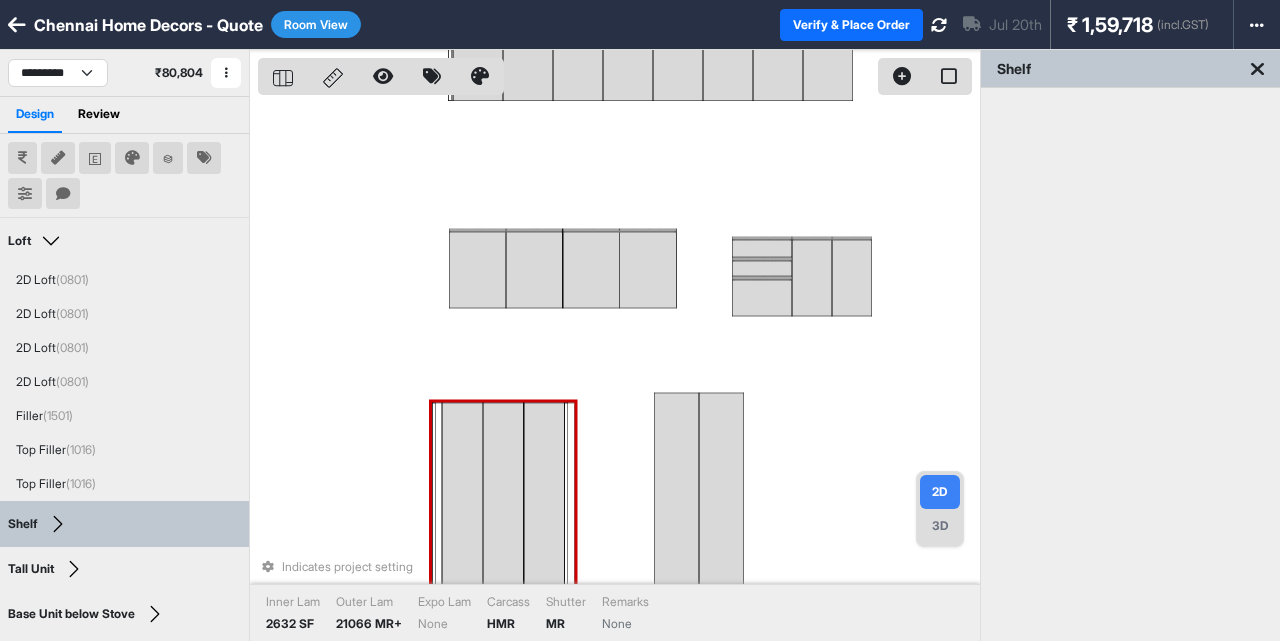 drag, startPoint x: 469, startPoint y: 497, endPoint x: 320, endPoint y: 270, distance: 271.53268 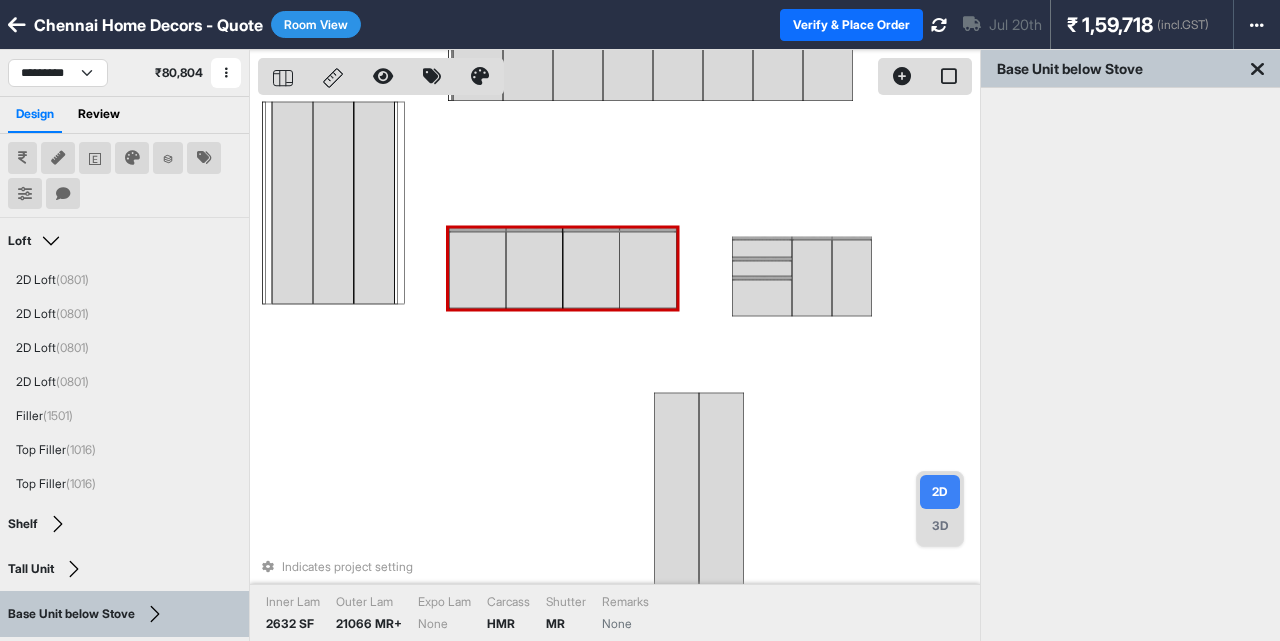 drag, startPoint x: 380, startPoint y: 208, endPoint x: 397, endPoint y: 421, distance: 213.67732 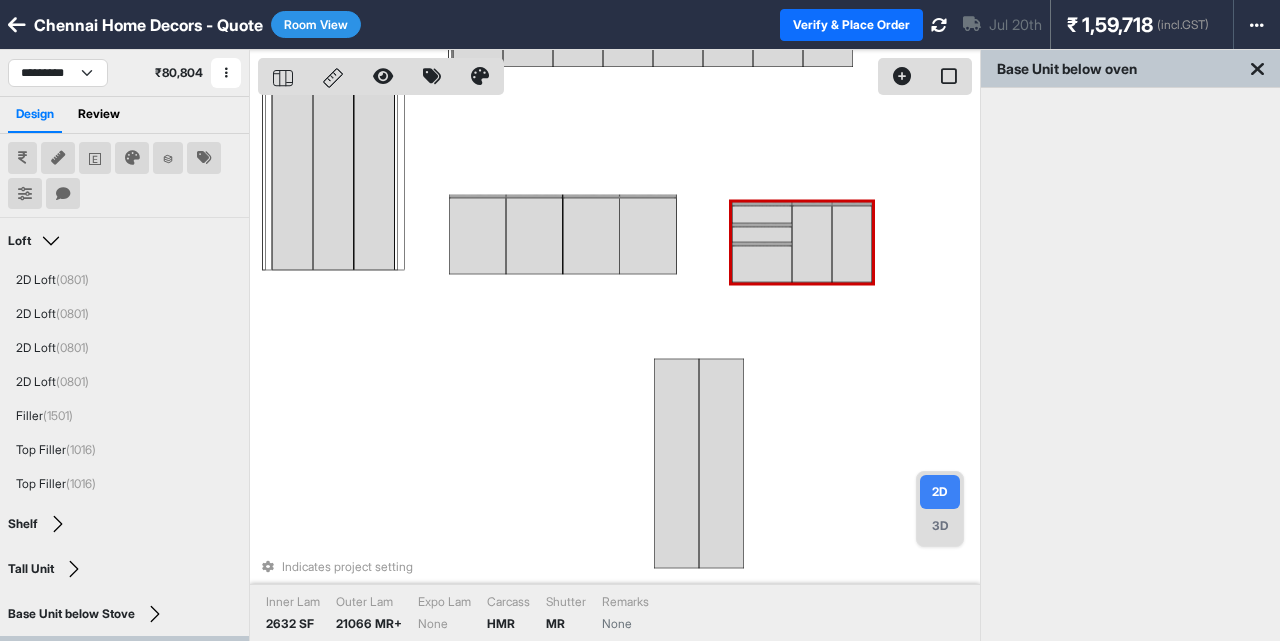 drag, startPoint x: 787, startPoint y: 253, endPoint x: 573, endPoint y: 438, distance: 282.87982 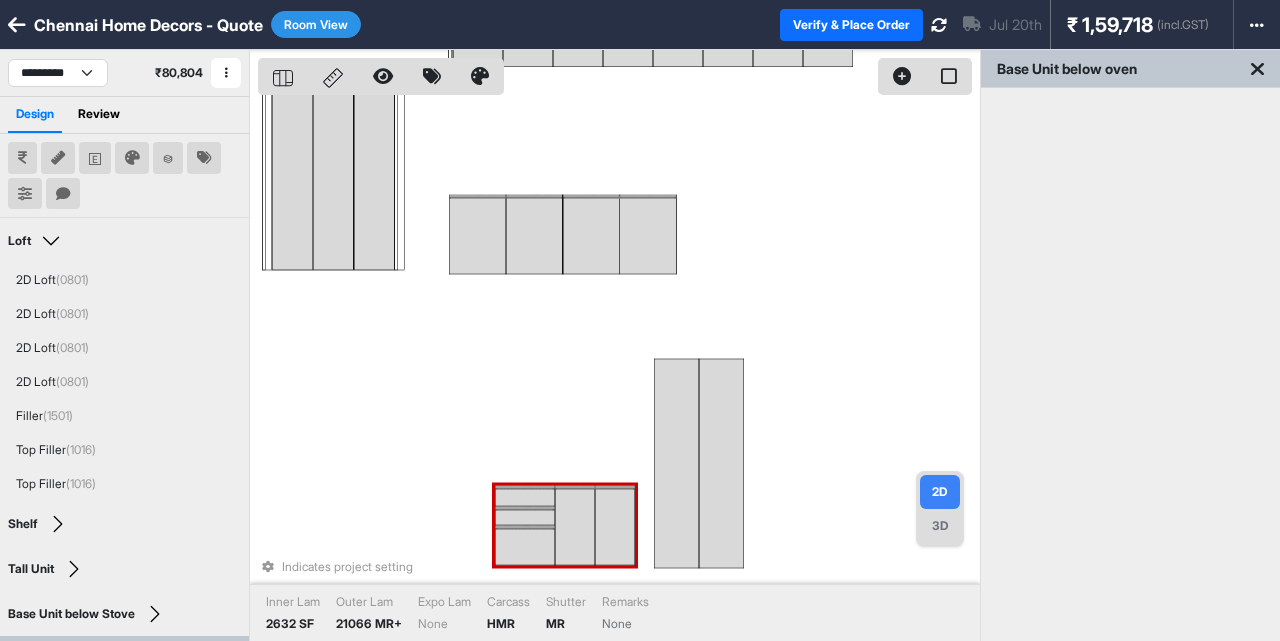 drag, startPoint x: 666, startPoint y: 369, endPoint x: 588, endPoint y: 509, distance: 160.26228 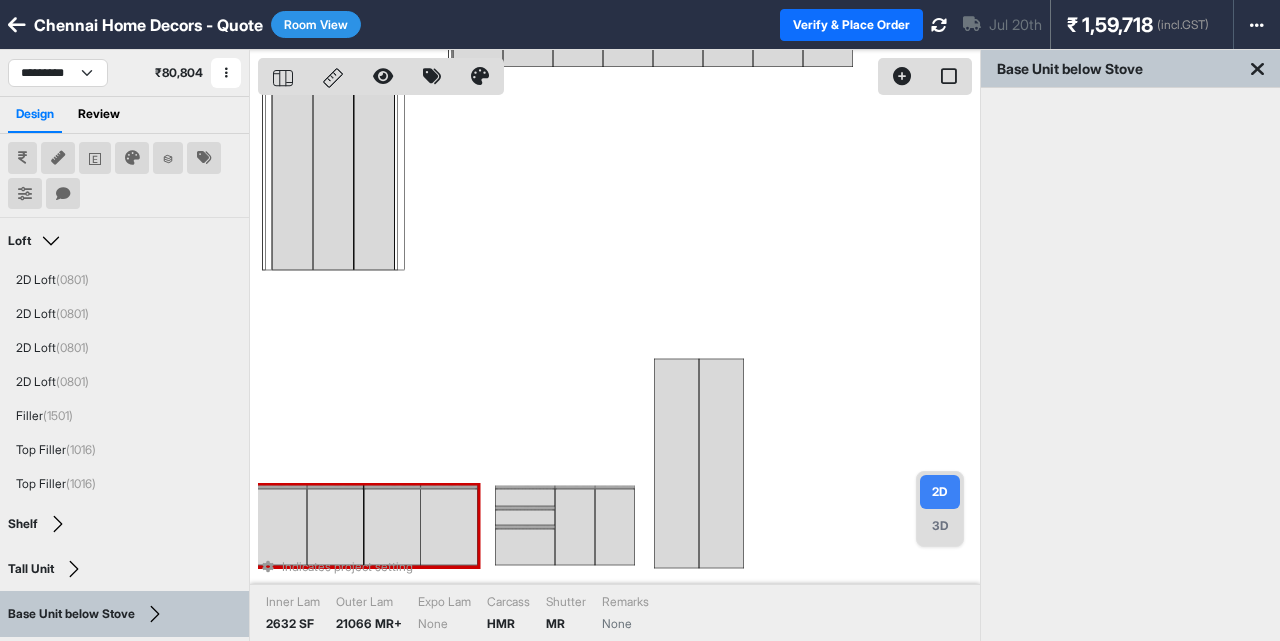drag, startPoint x: 586, startPoint y: 267, endPoint x: 389, endPoint y: 533, distance: 331.00604 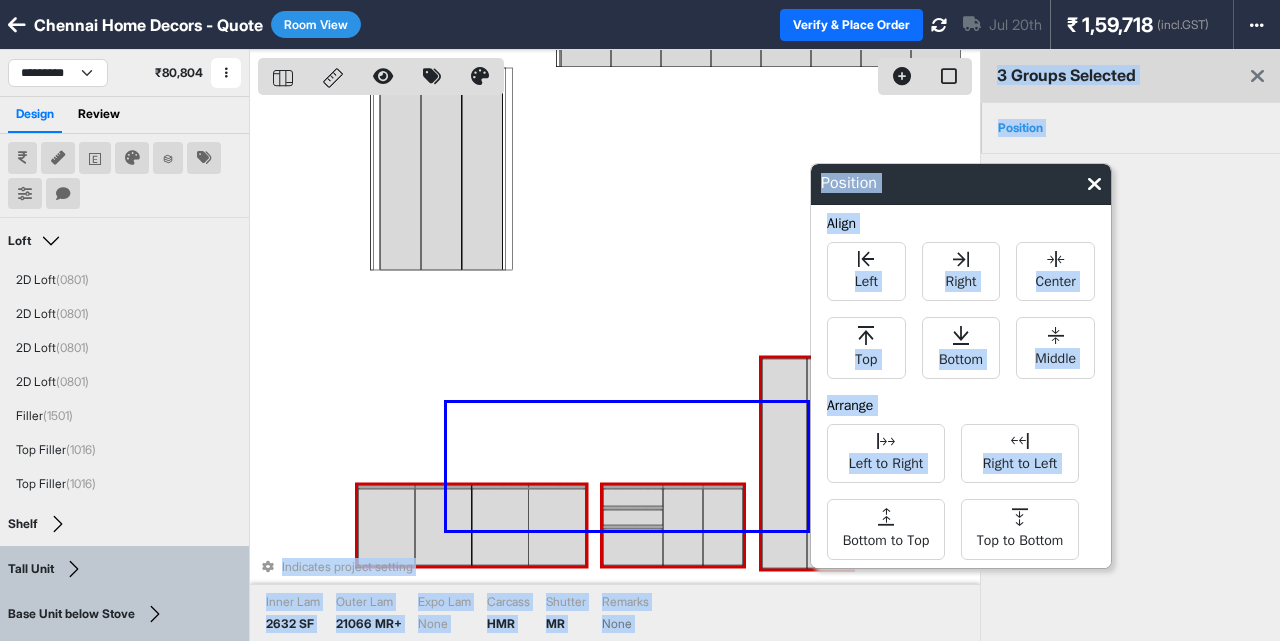 drag, startPoint x: 447, startPoint y: 403, endPoint x: 815, endPoint y: 534, distance: 390.6213 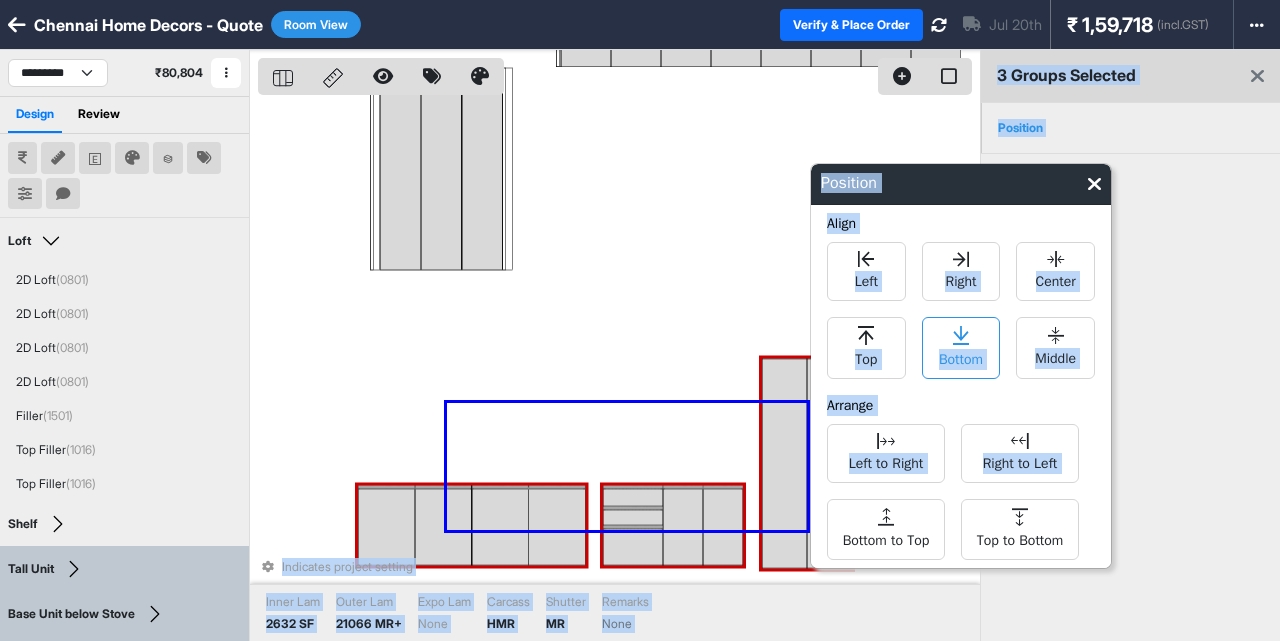 click at bounding box center (866, 259) 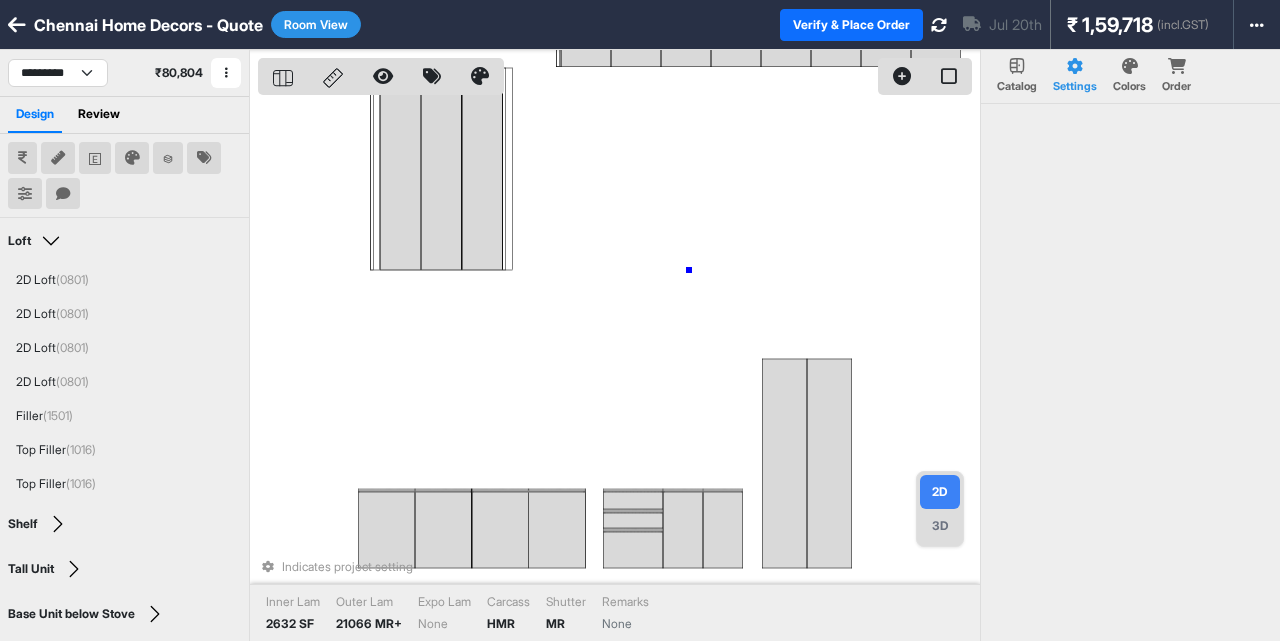 click on "Indicates project setting Inner Lam 2632 SF Outer Lam 21066 MR+ Expo Lam None Carcass HMR Shutter MR Remarks None" at bounding box center (619, 370) 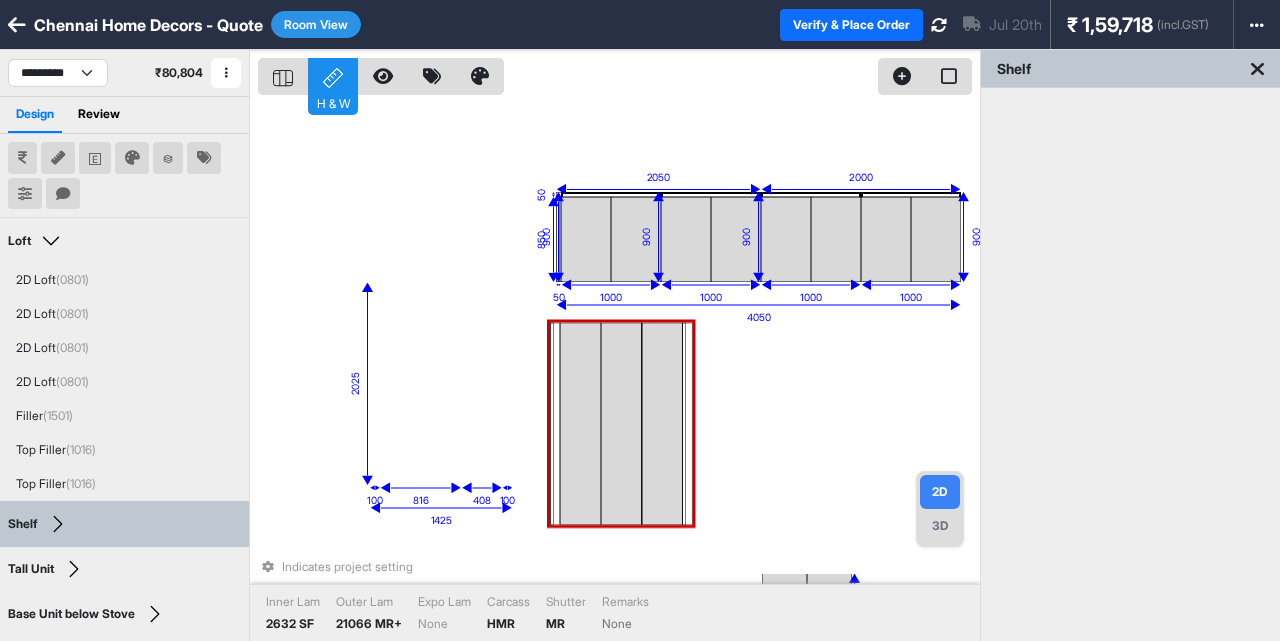 drag, startPoint x: 483, startPoint y: 419, endPoint x: 607, endPoint y: 437, distance: 125.299644 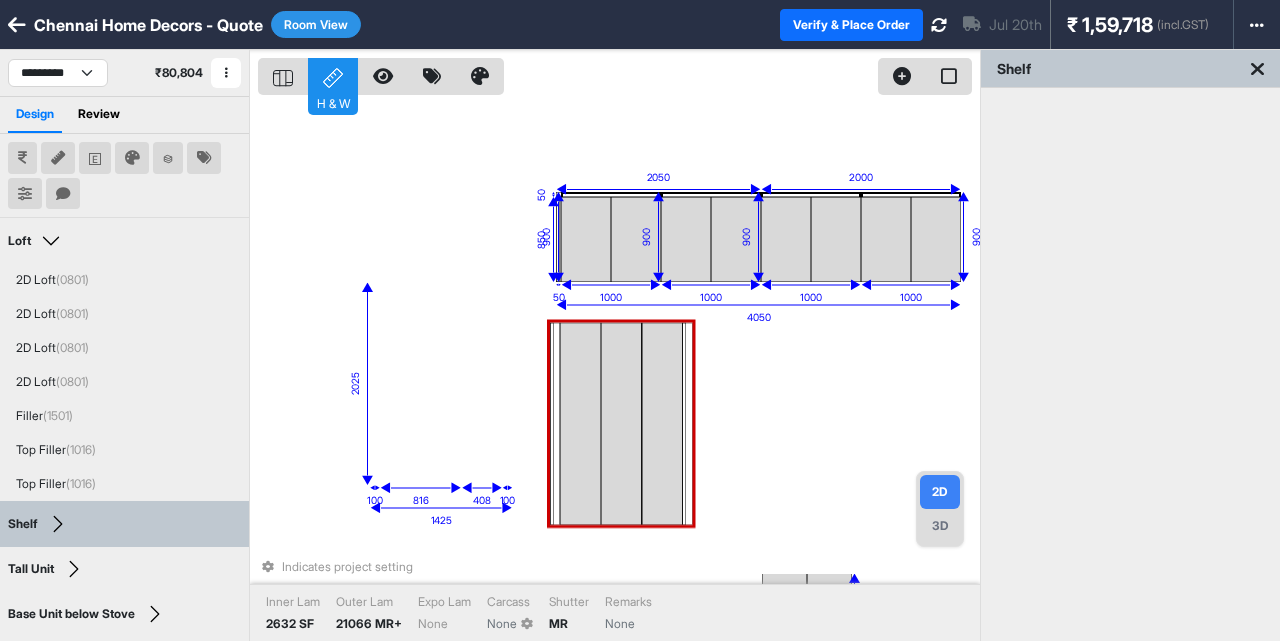 click on "eq eq eq eq eq 191 191 382 eq eq 4050 1425 900 2275 1400 900 1000 900 1000 900 1000 900 1000 850 50 50 2050 2000 816 408 2025 100 100 2100 900 800 1137 1137 600 800 Indicates project setting Inner Lam 2632 SF Outer Lam 21066 MR+ Expo Lam None Carcass None Shutter MR Remarks None" at bounding box center [619, 370] 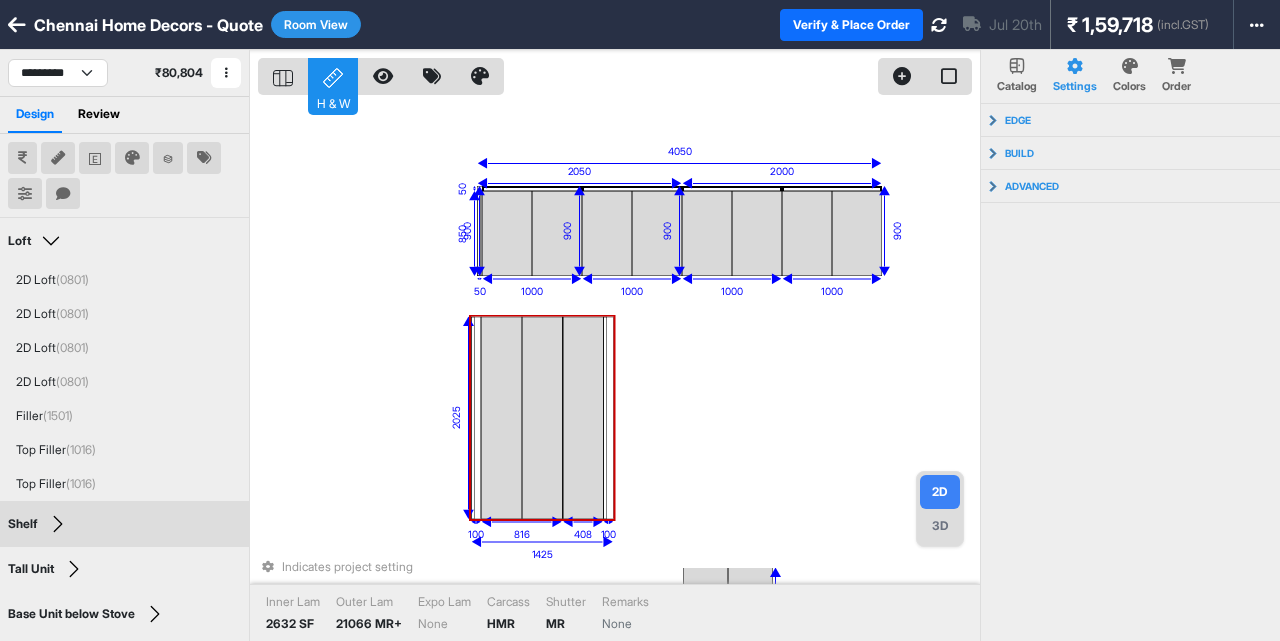 click on "Room View" at bounding box center (316, 24) 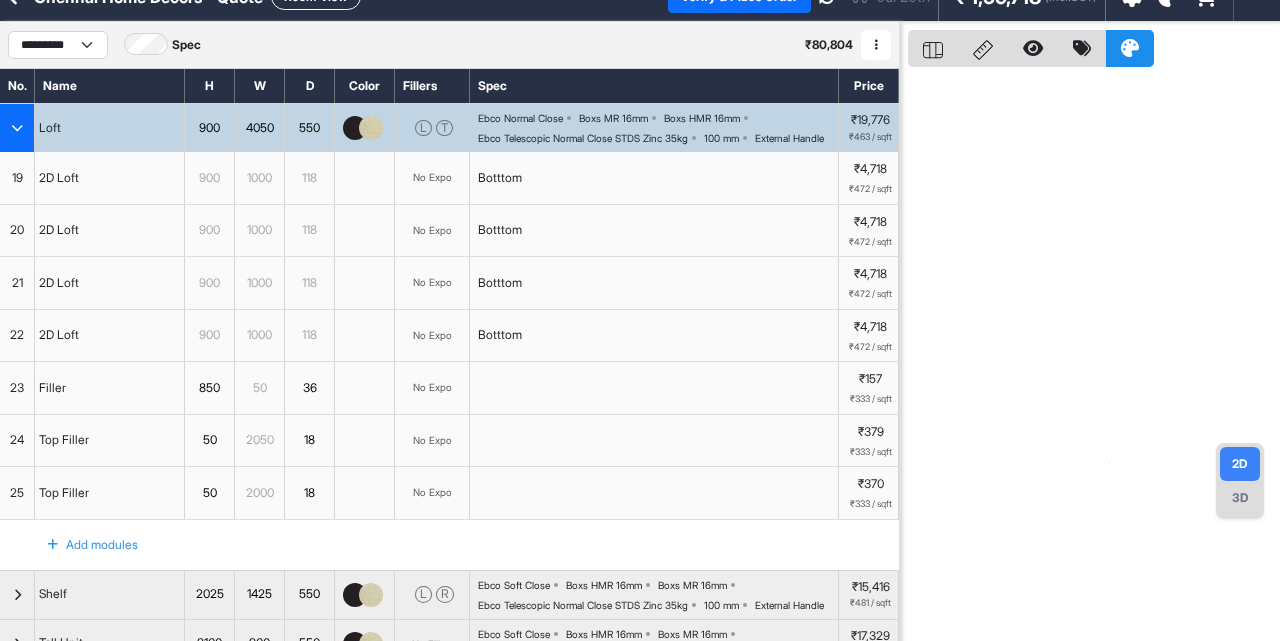 scroll, scrollTop: 29, scrollLeft: 0, axis: vertical 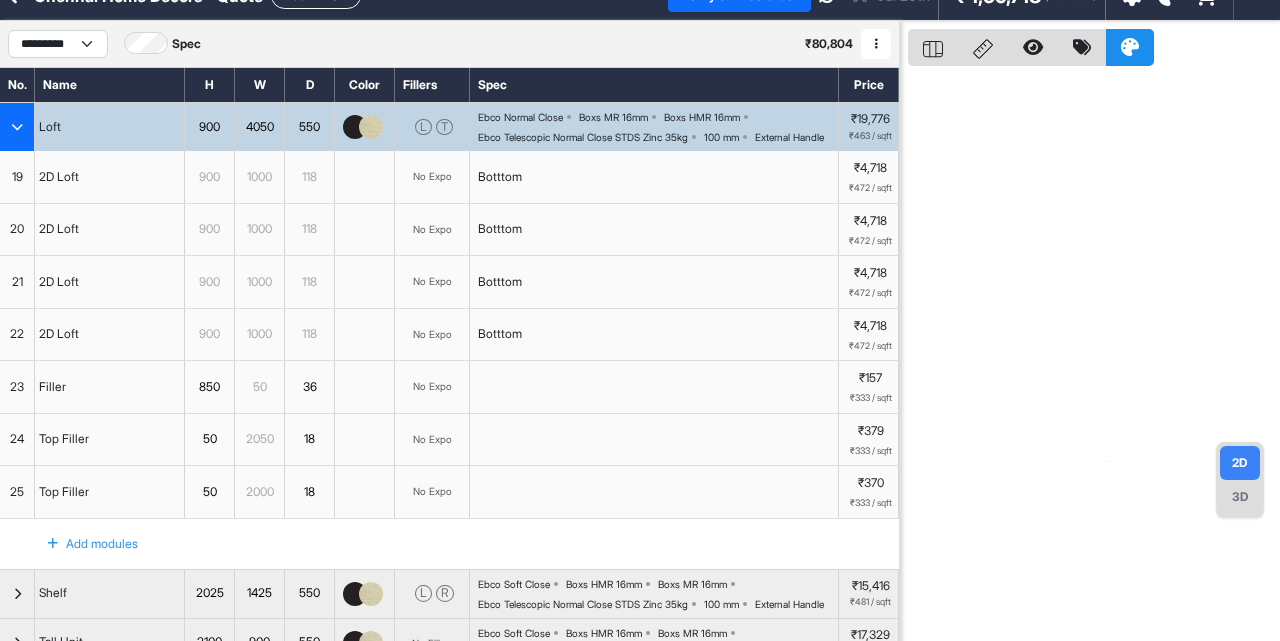 click at bounding box center [17, 127] 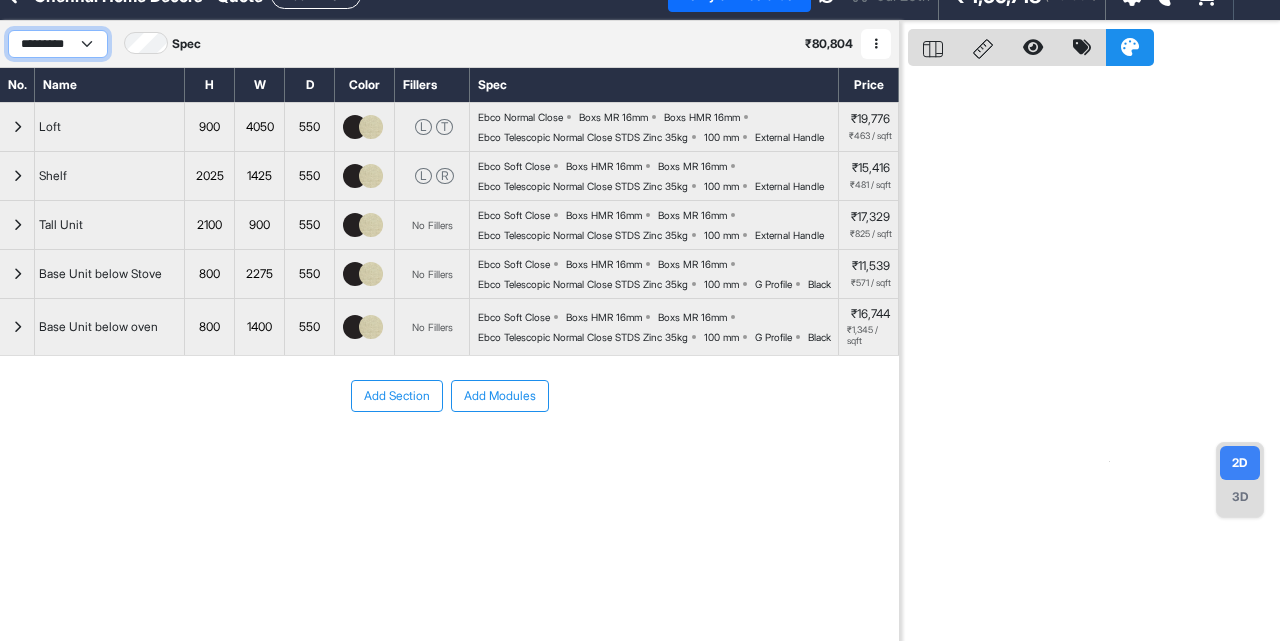 drag, startPoint x: 79, startPoint y: 52, endPoint x: 64, endPoint y: 94, distance: 44.598206 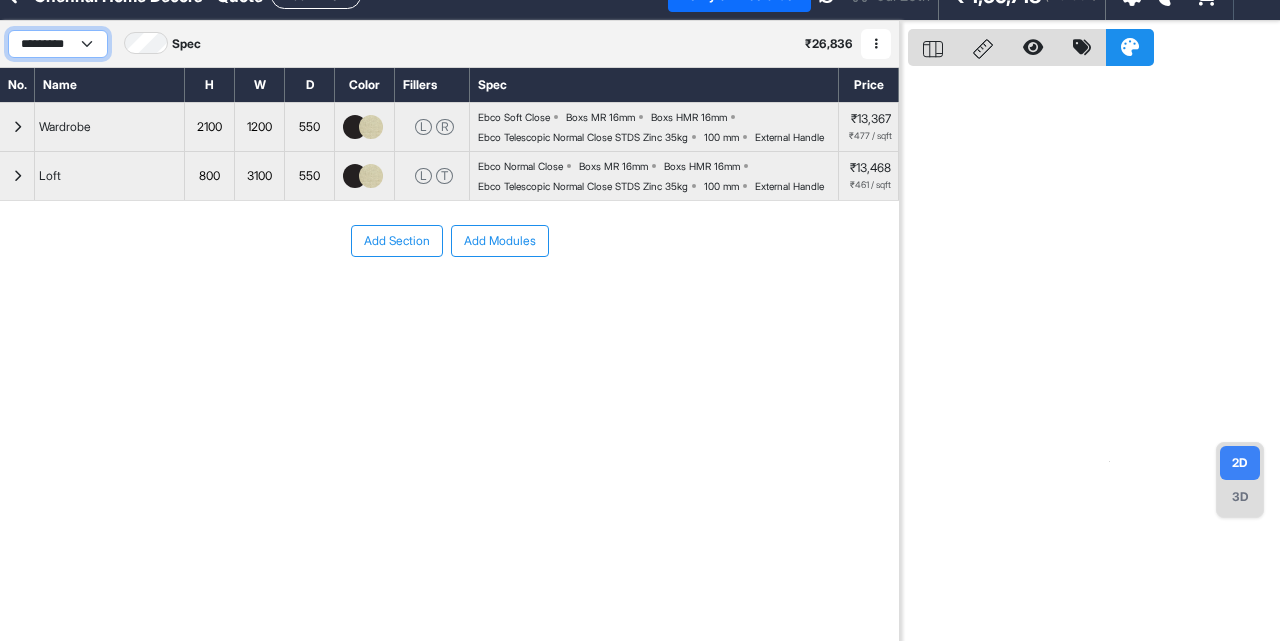 click on "********* ********* *******" at bounding box center [58, 44] 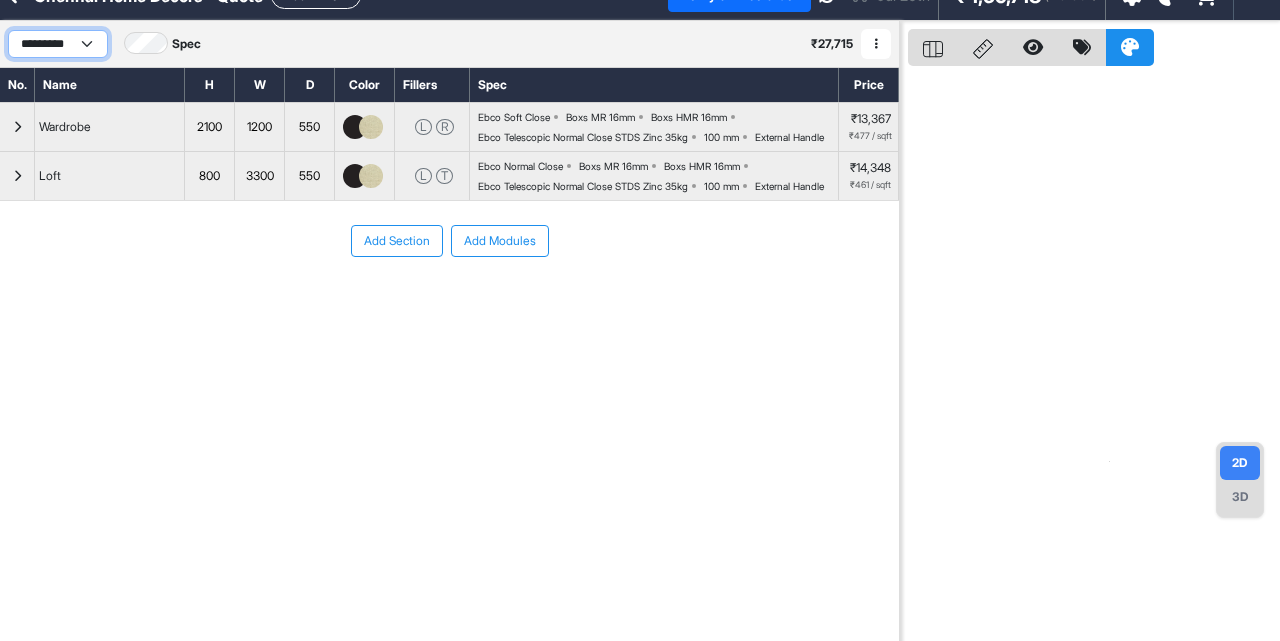 click on "********* ********* *******" at bounding box center (58, 44) 